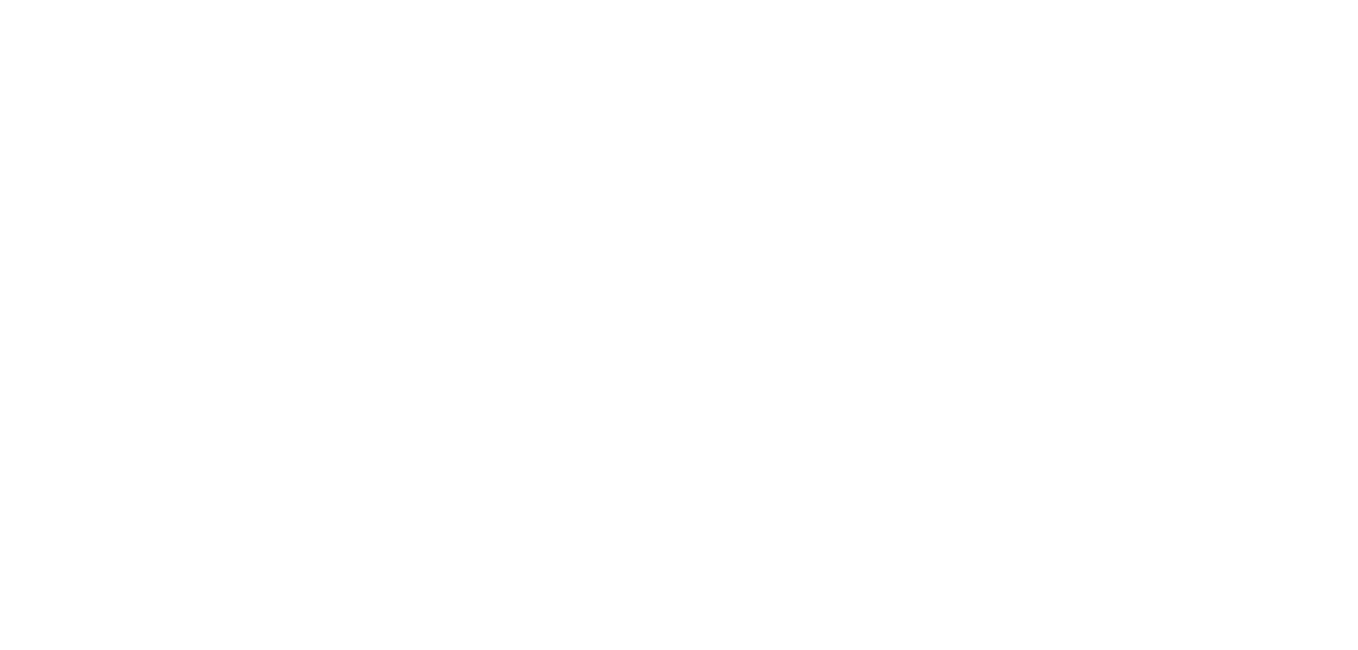 scroll, scrollTop: 0, scrollLeft: 0, axis: both 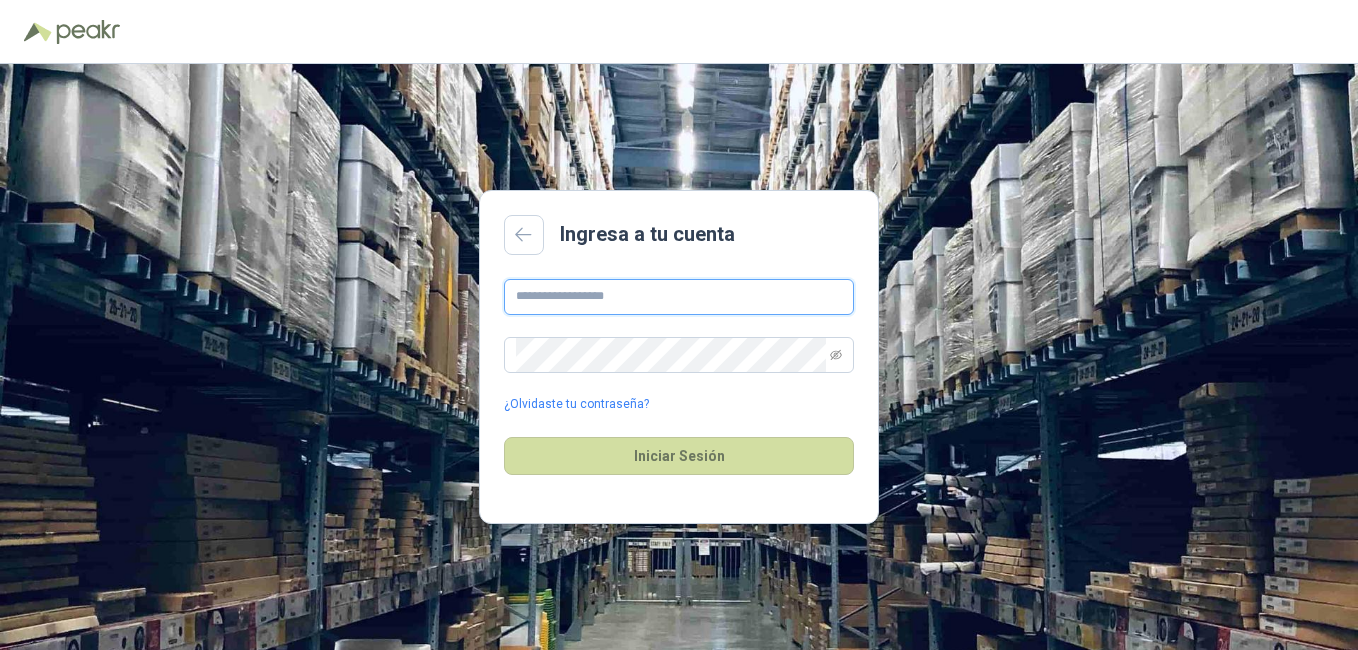 click at bounding box center [679, 297] 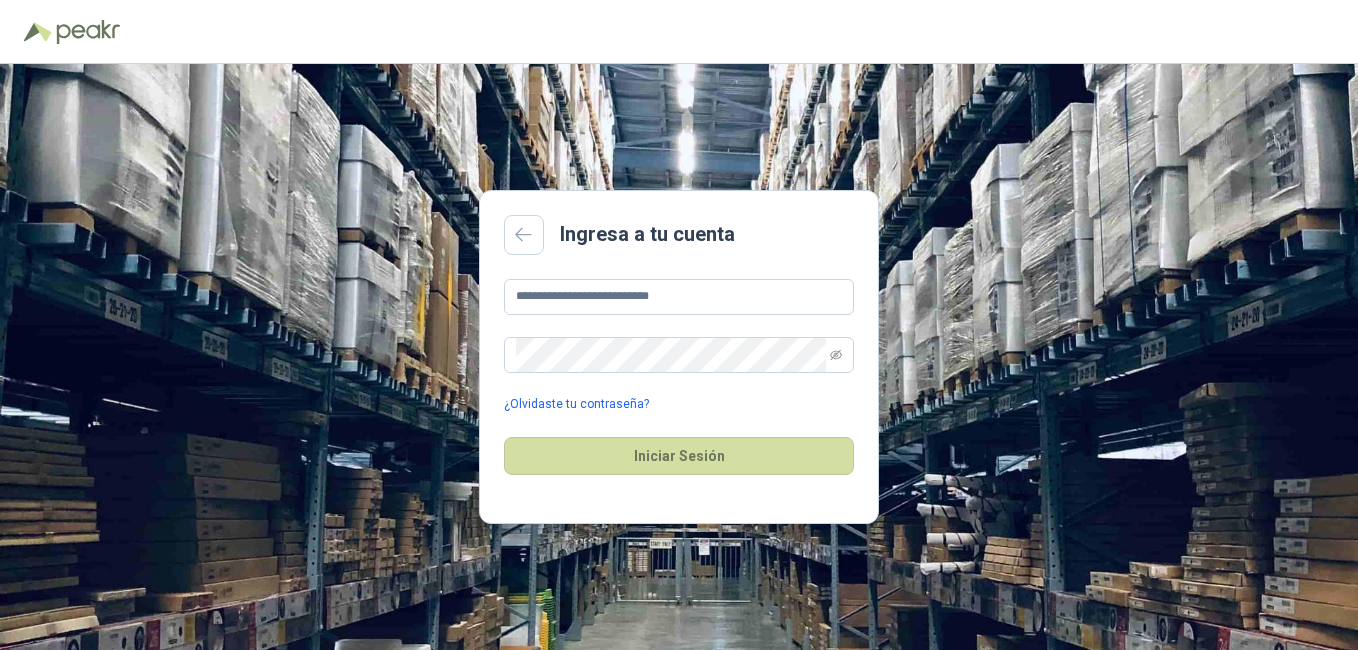 click on "¿Olvidaste tu contraseña?" at bounding box center (576, 404) 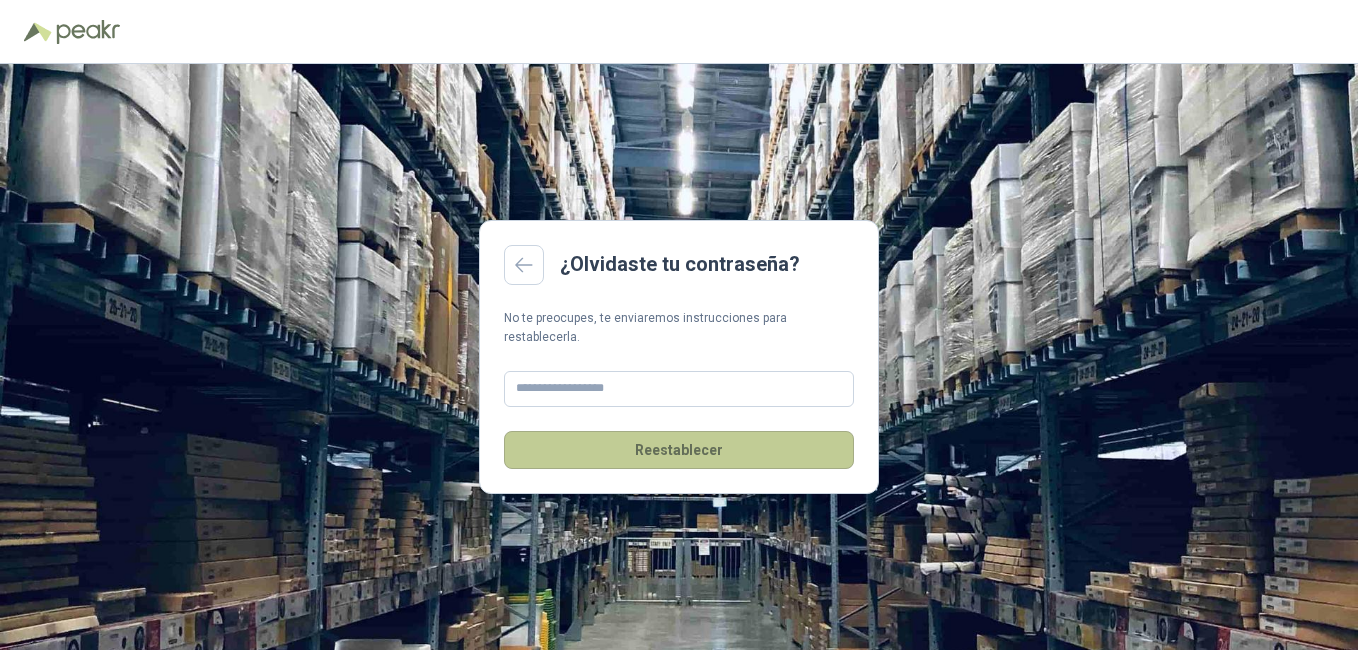 click on "Reestablecer" at bounding box center [679, 450] 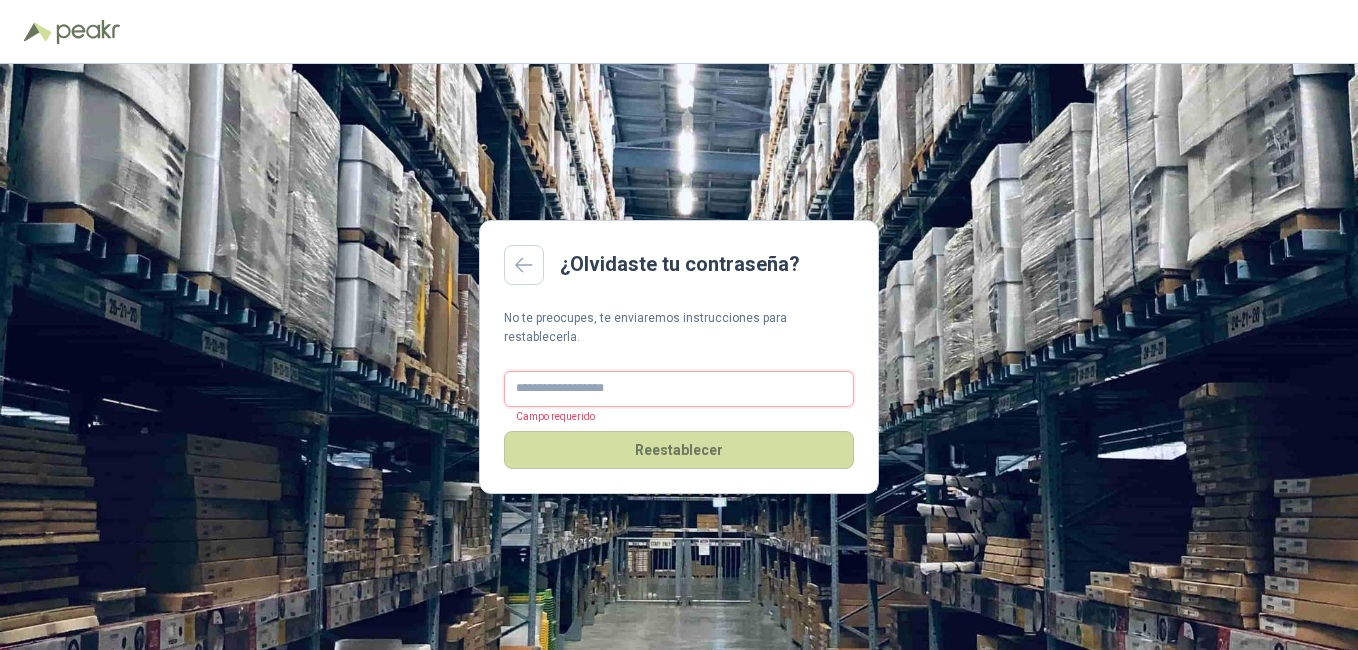 click at bounding box center [679, 389] 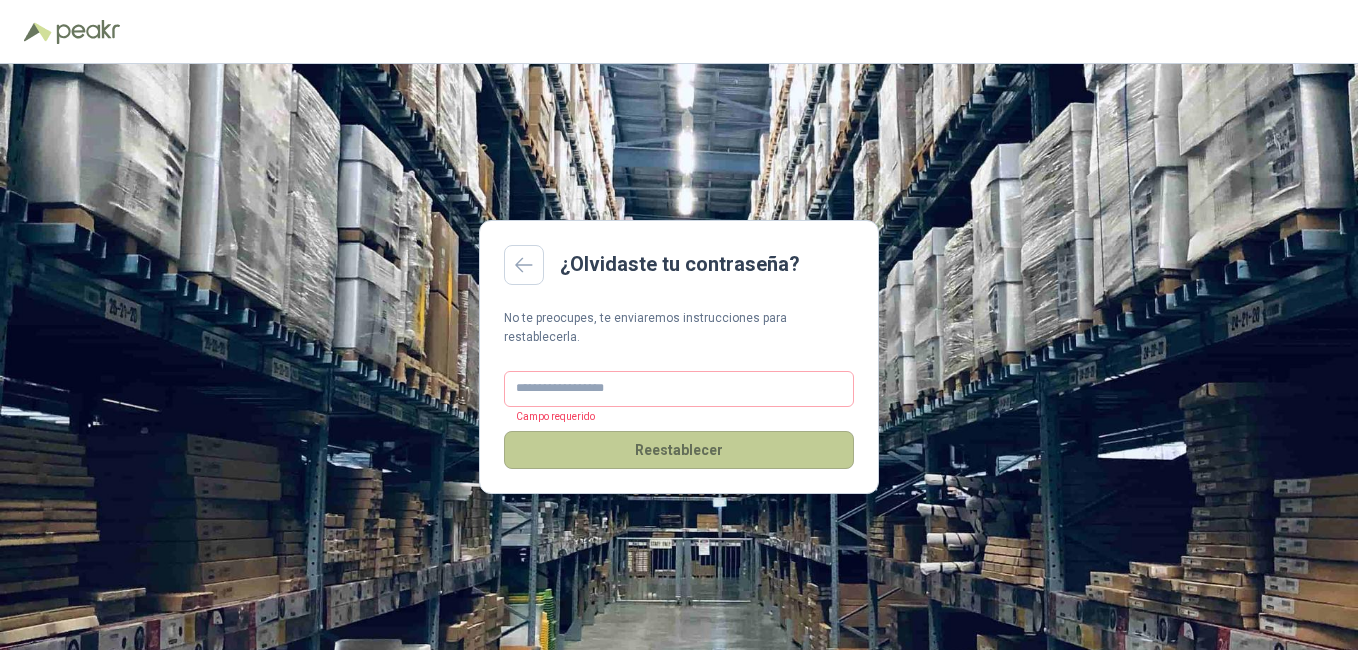 click on "Reestablecer" at bounding box center [679, 450] 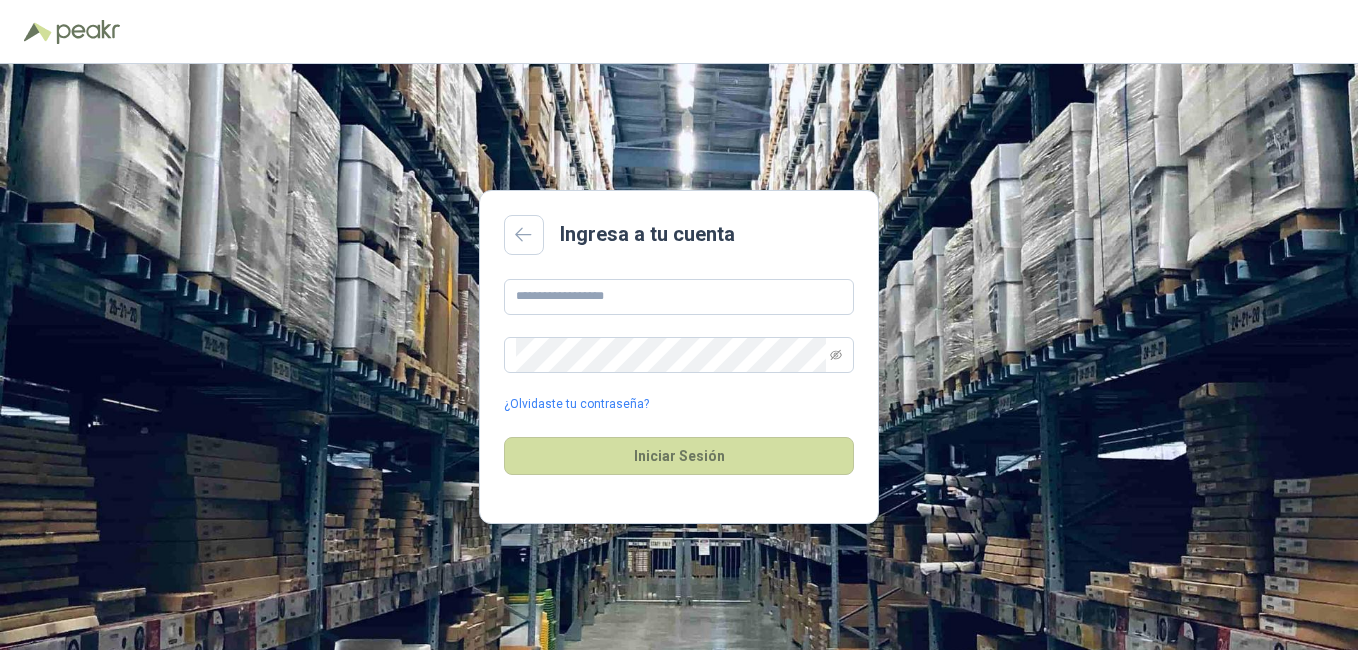 scroll, scrollTop: 0, scrollLeft: 0, axis: both 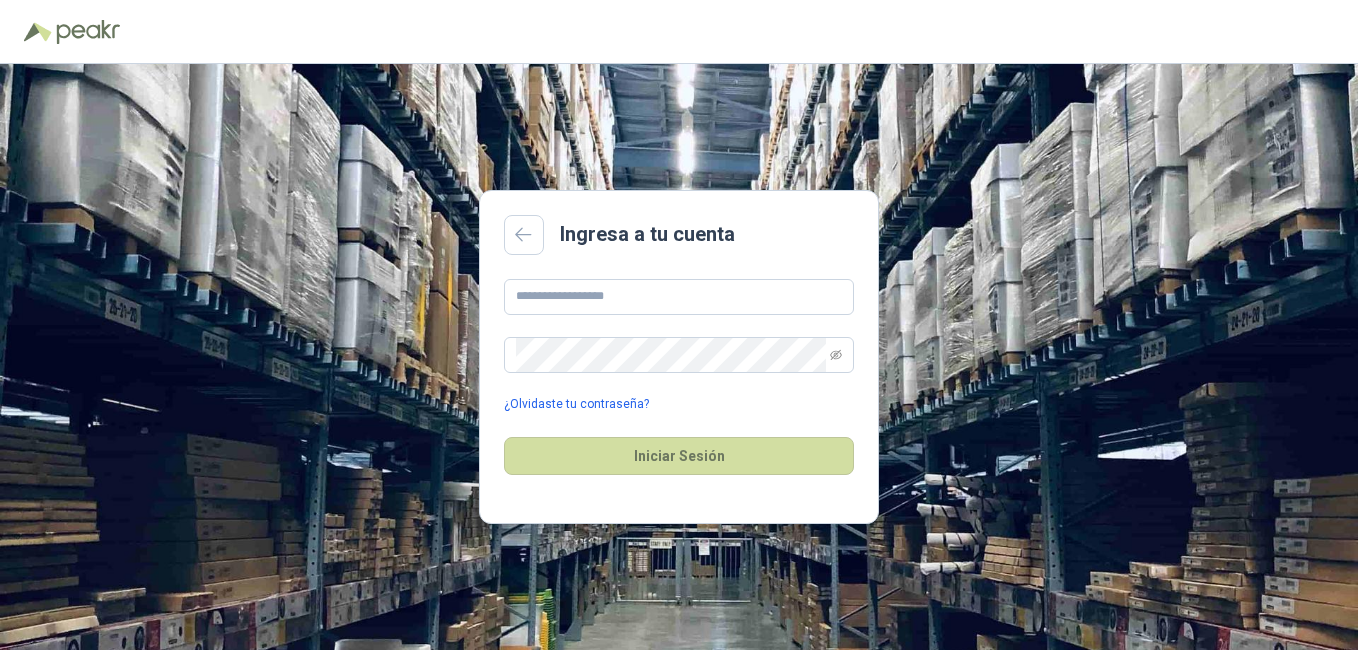 click on "¿Olvidaste tu contraseña?" at bounding box center (576, 404) 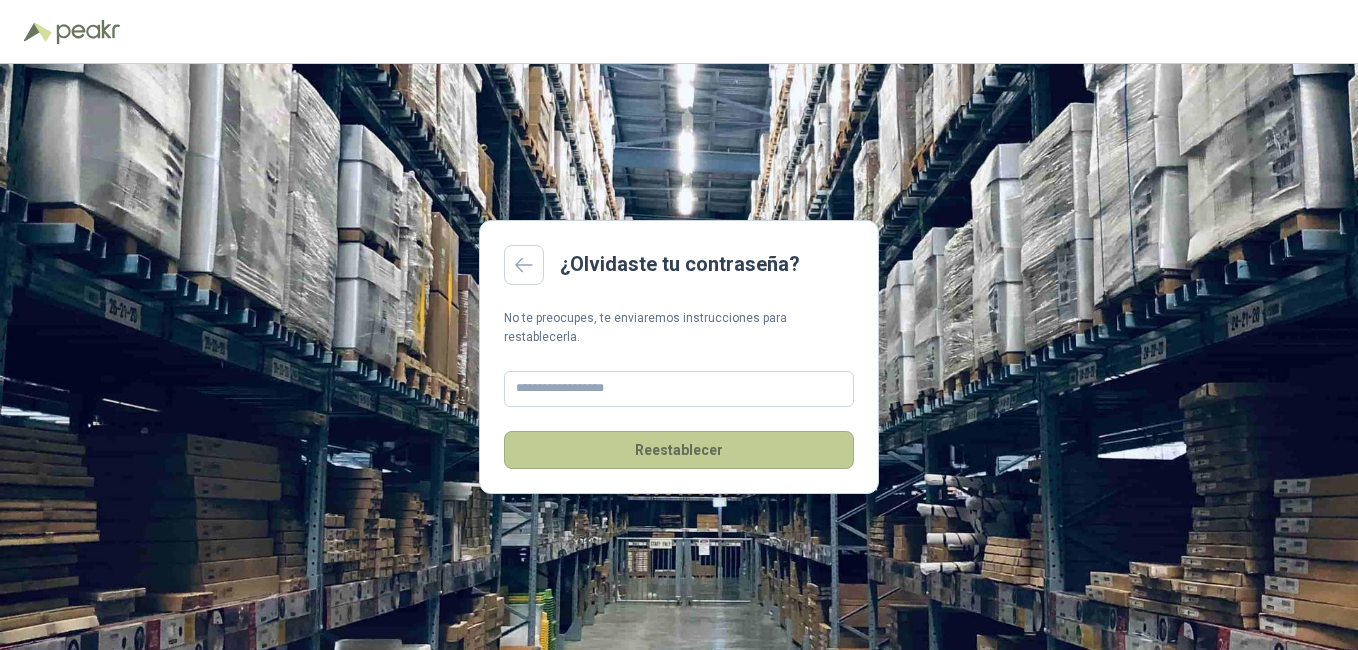 click on "Reestablecer" at bounding box center (679, 450) 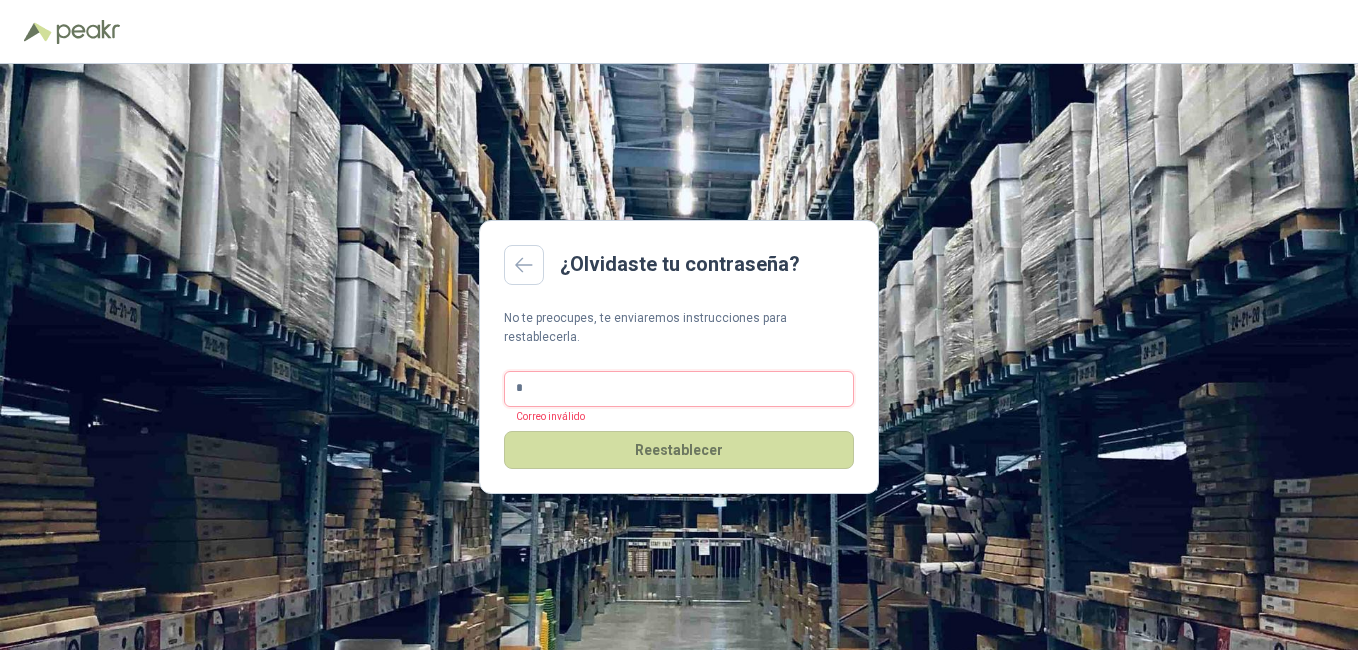 type on "**********" 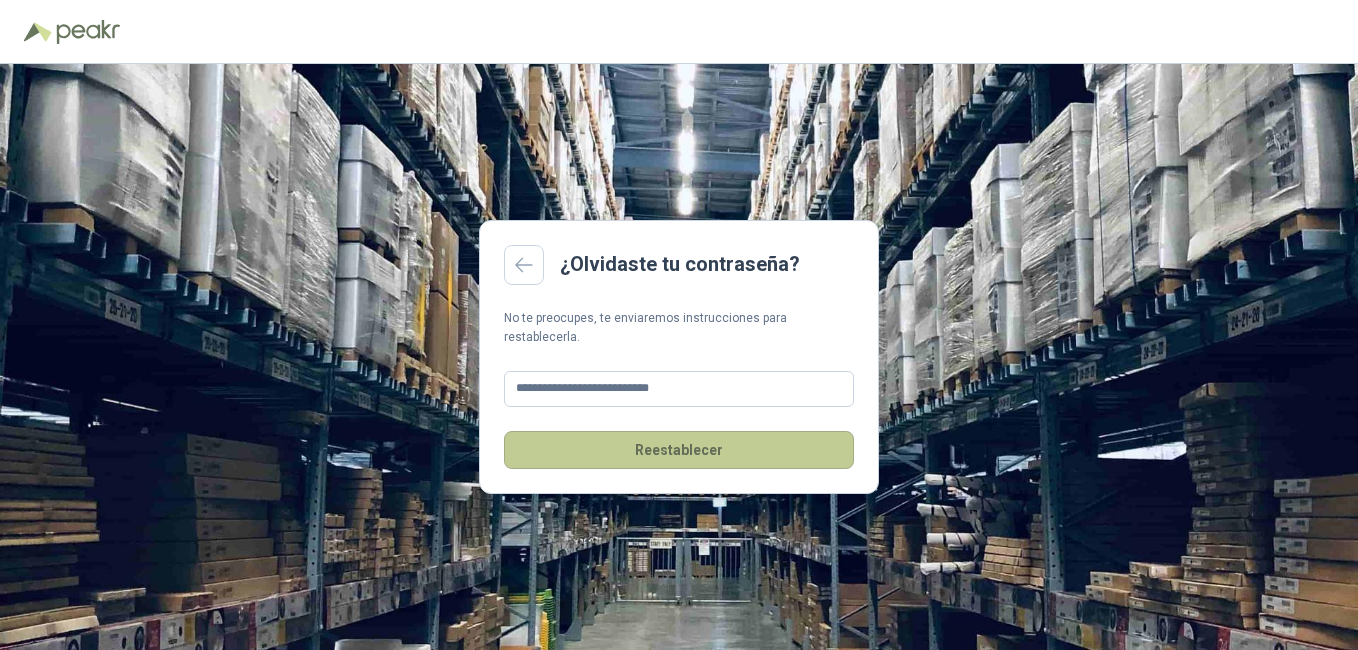 click on "Reestablecer" at bounding box center (679, 450) 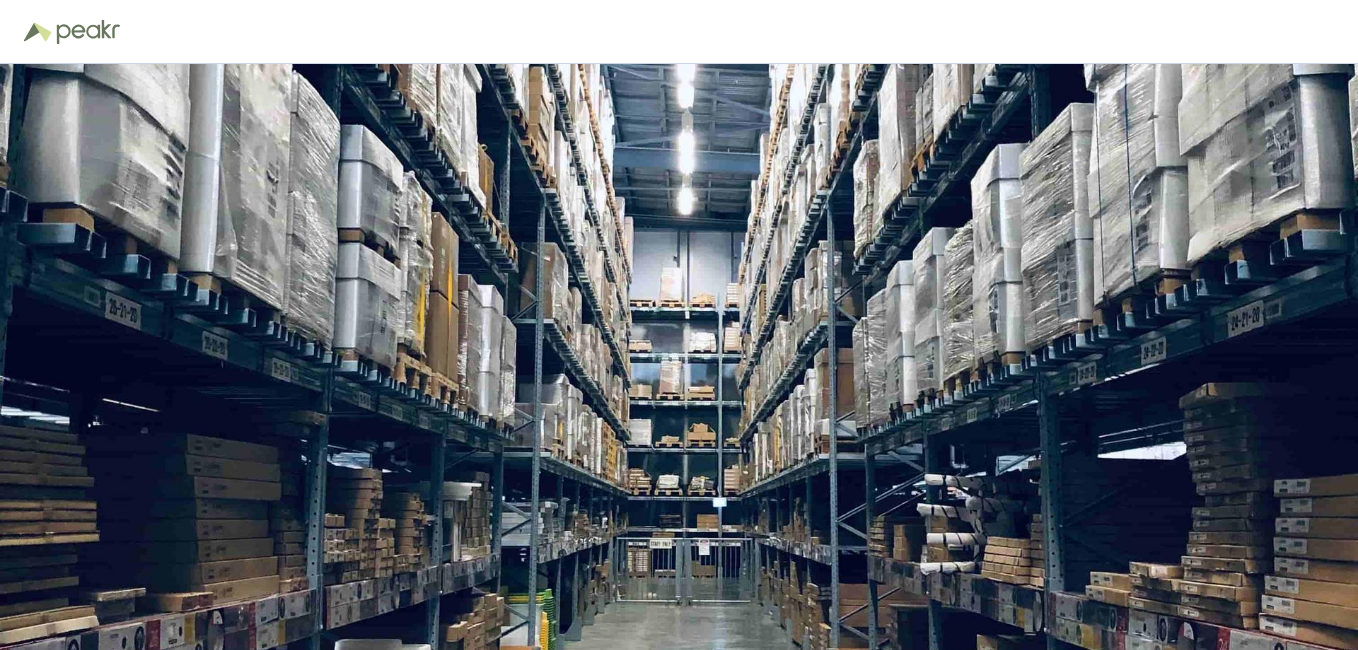 scroll, scrollTop: 0, scrollLeft: 0, axis: both 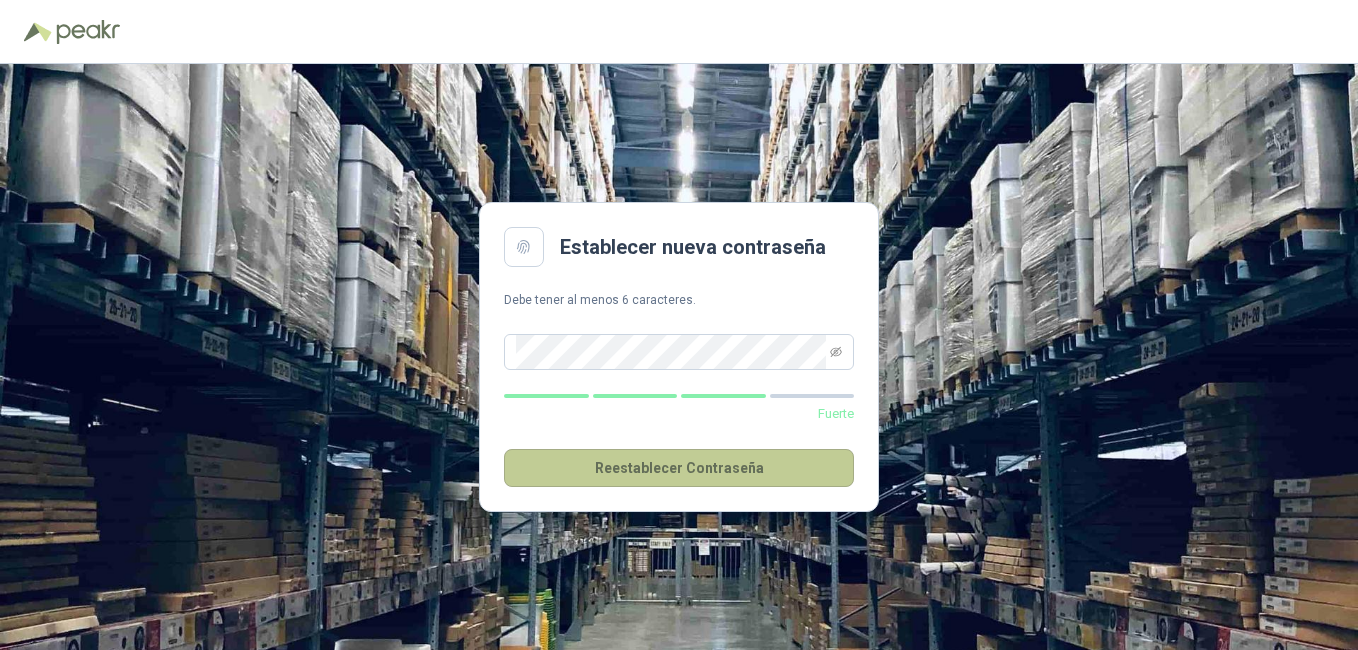 click on "Reestablecer Contraseña" at bounding box center (679, 468) 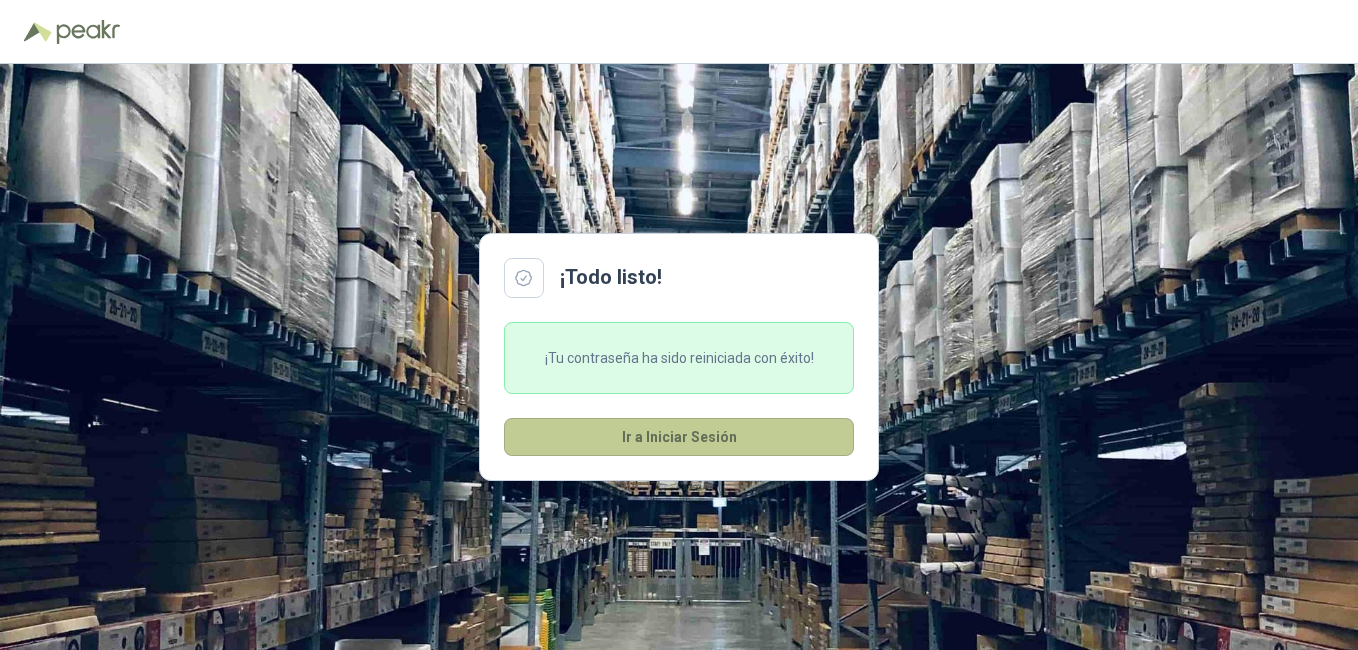 click on "Ir a Iniciar Sesión" at bounding box center (679, 437) 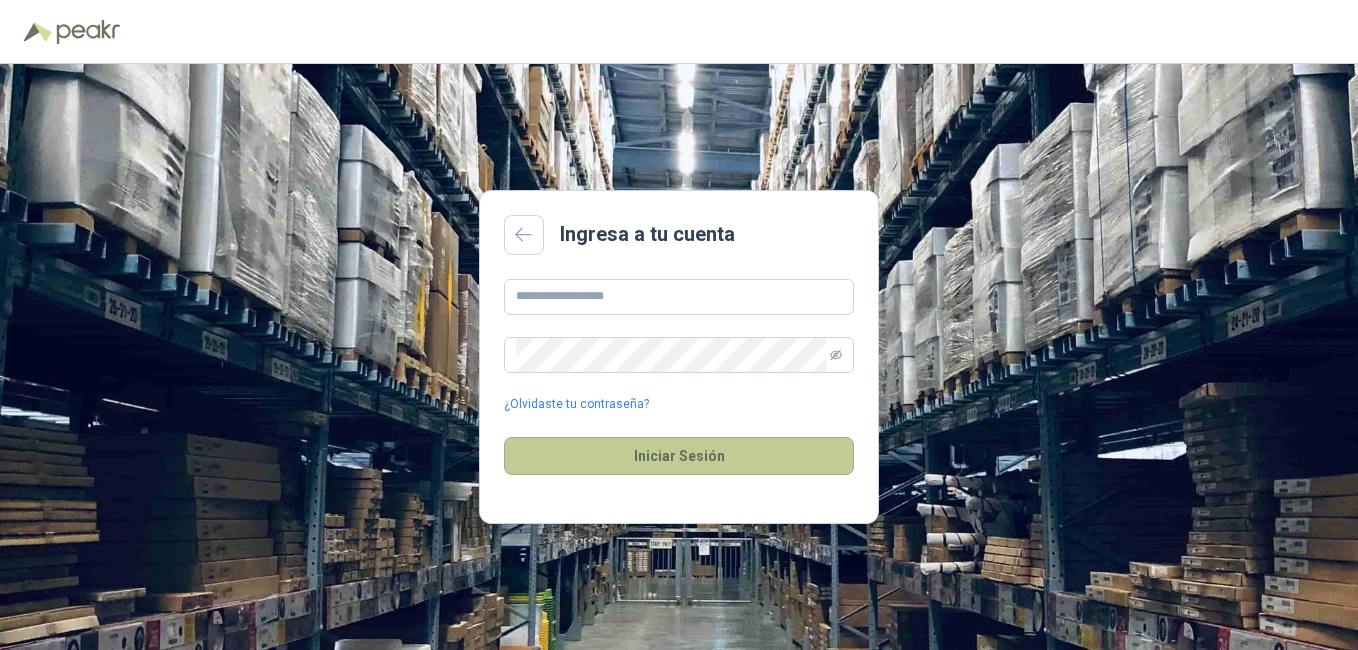 click on "Iniciar Sesión" at bounding box center [679, 456] 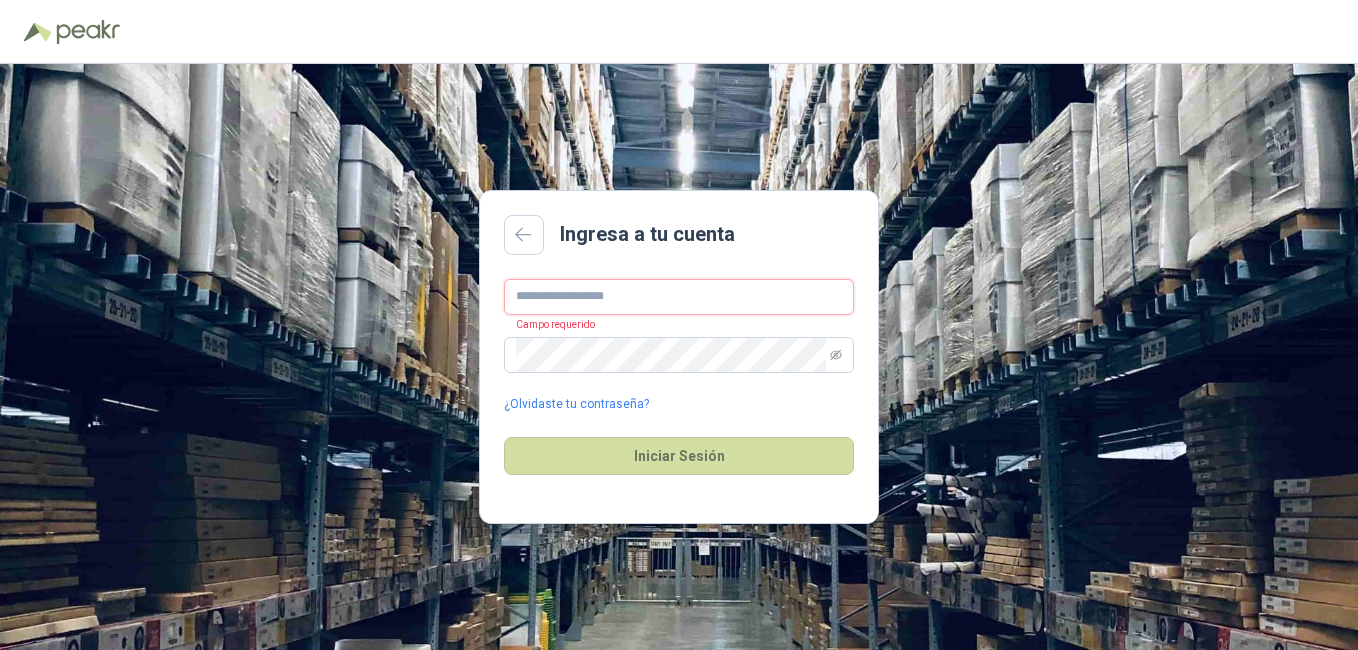 click at bounding box center (679, 297) 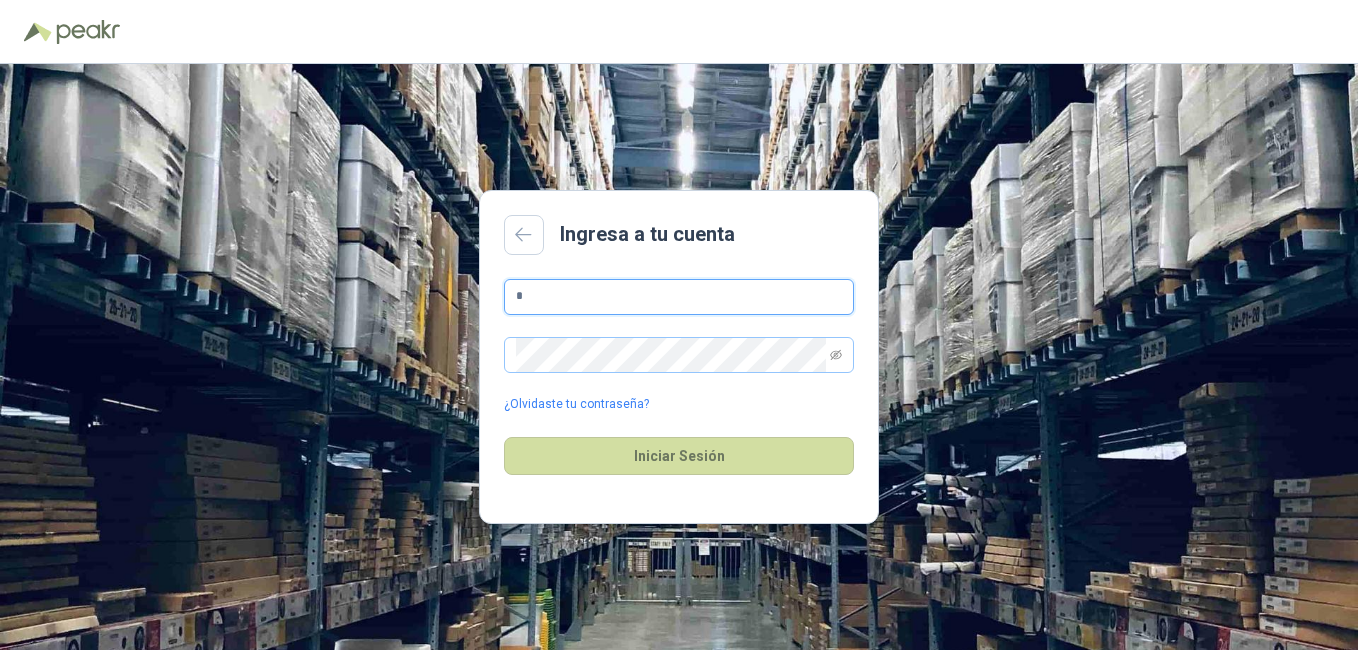 type on "**********" 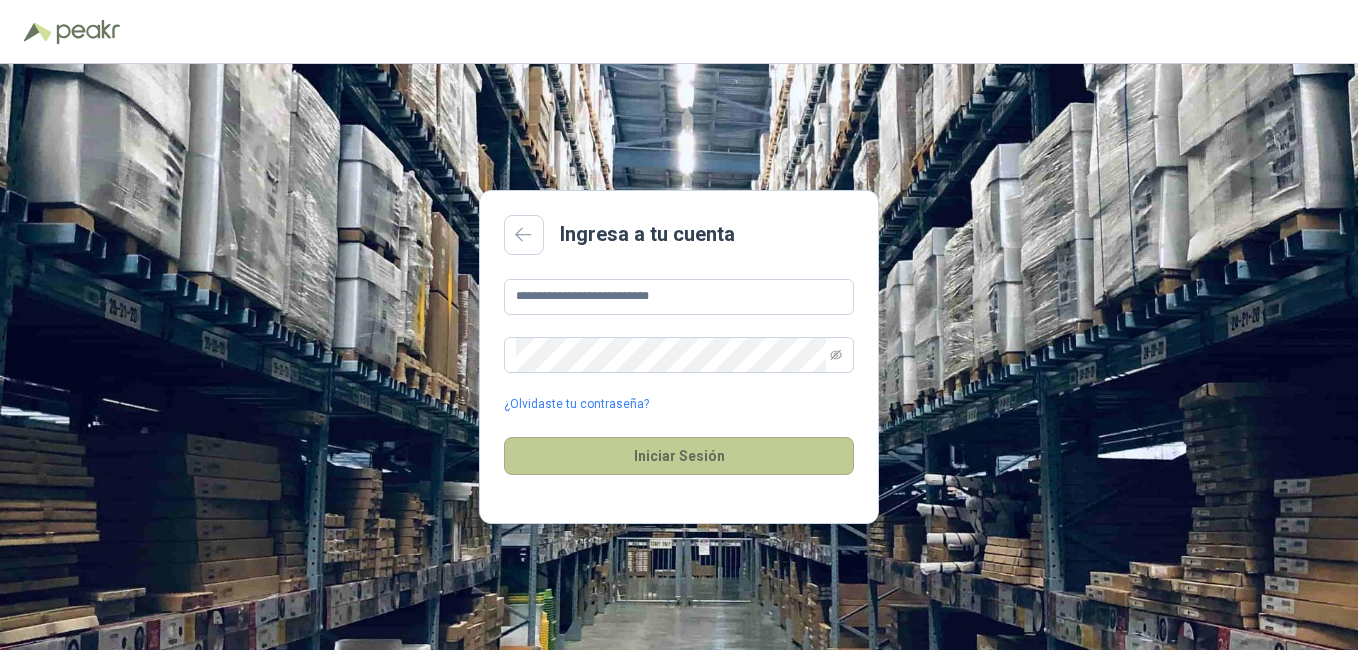 click on "Iniciar Sesión" at bounding box center (679, 456) 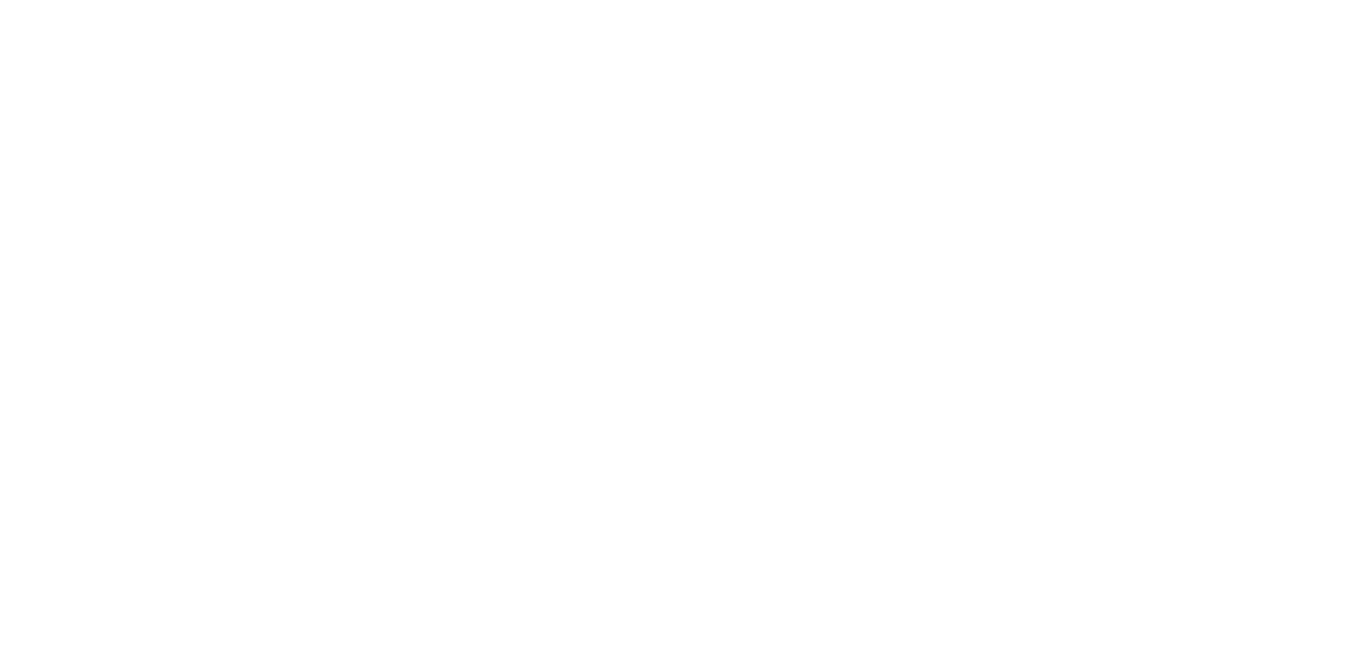 scroll, scrollTop: 0, scrollLeft: 0, axis: both 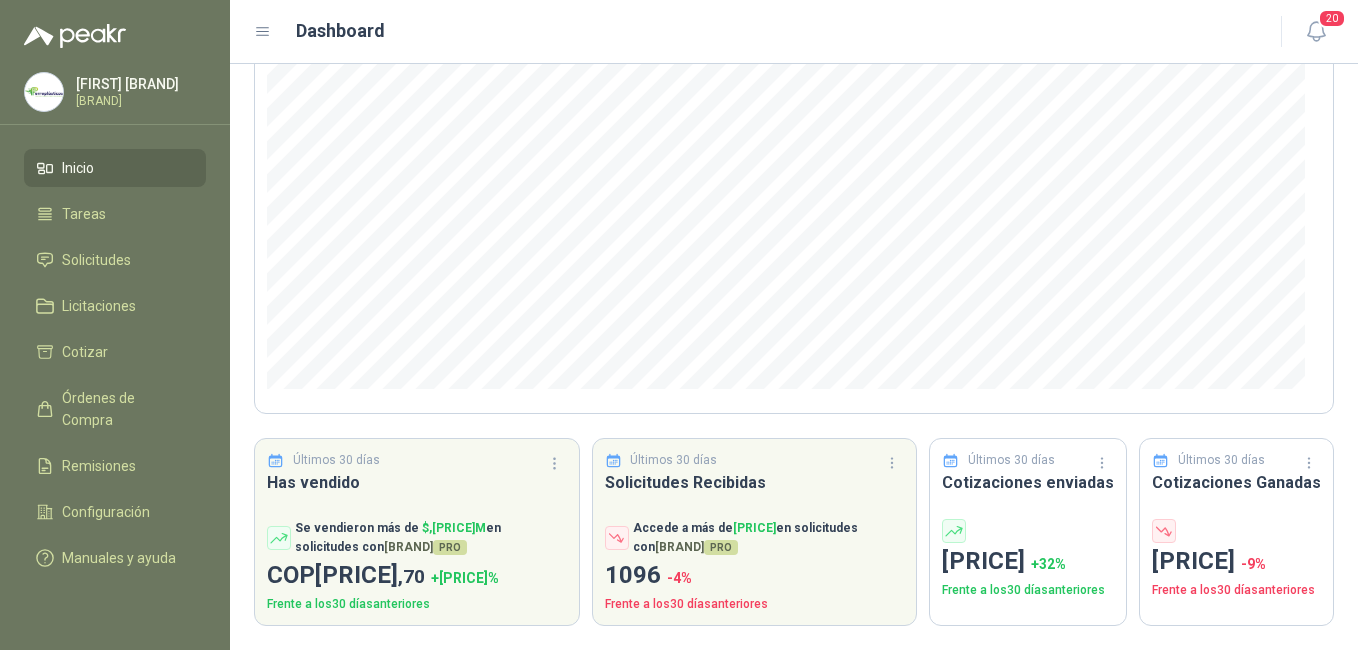 click on "Inicio" at bounding box center (78, 168) 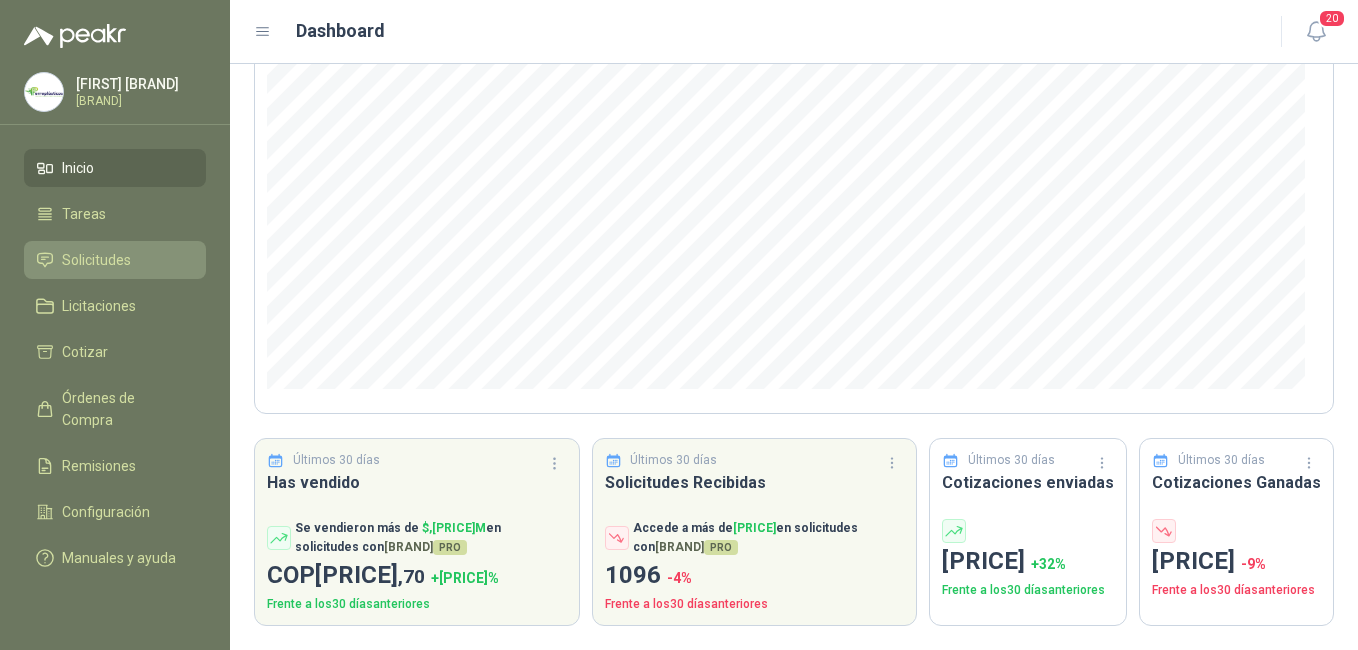 click on "Solicitudes" at bounding box center (96, 260) 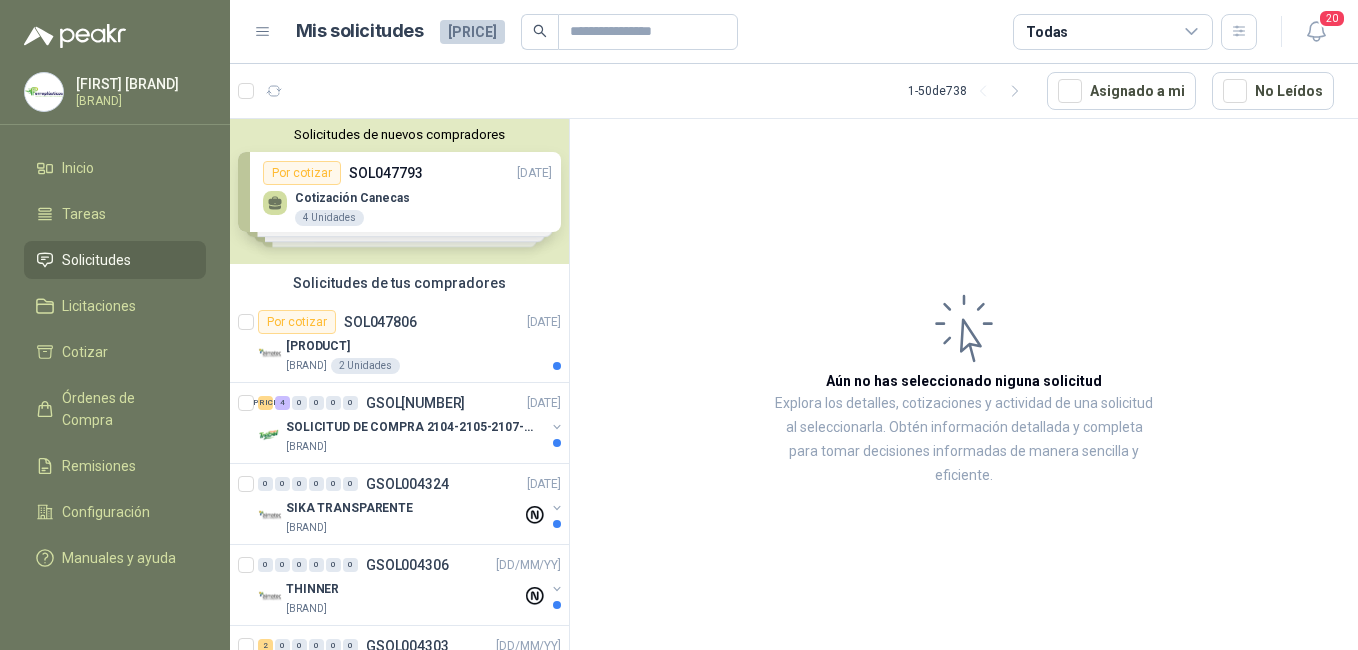 click on "Solicitudes de nuevos compradores Por cotizar SOL[NUMBER] [DATE] TUBO DRENAJE CORRUGADO 200MM X 5 M CARRETERA [QUANTITY] Metros Por cotizar SOL[NUMBER] [DATE] TUBO AGUA NEGRA 1 1/2" X 6 MTS [QUANTITY] Unidades Por cotizar SOL[NUMBER] [DATE] LAMINA ALFAJOR DE 3/16" X 1" X 3 MTS [QUANTITY] Unidades ¿Quieres recibir cientos de solicitudes de compra como estas todos los días? Agenda una reunión" at bounding box center [399, 191] 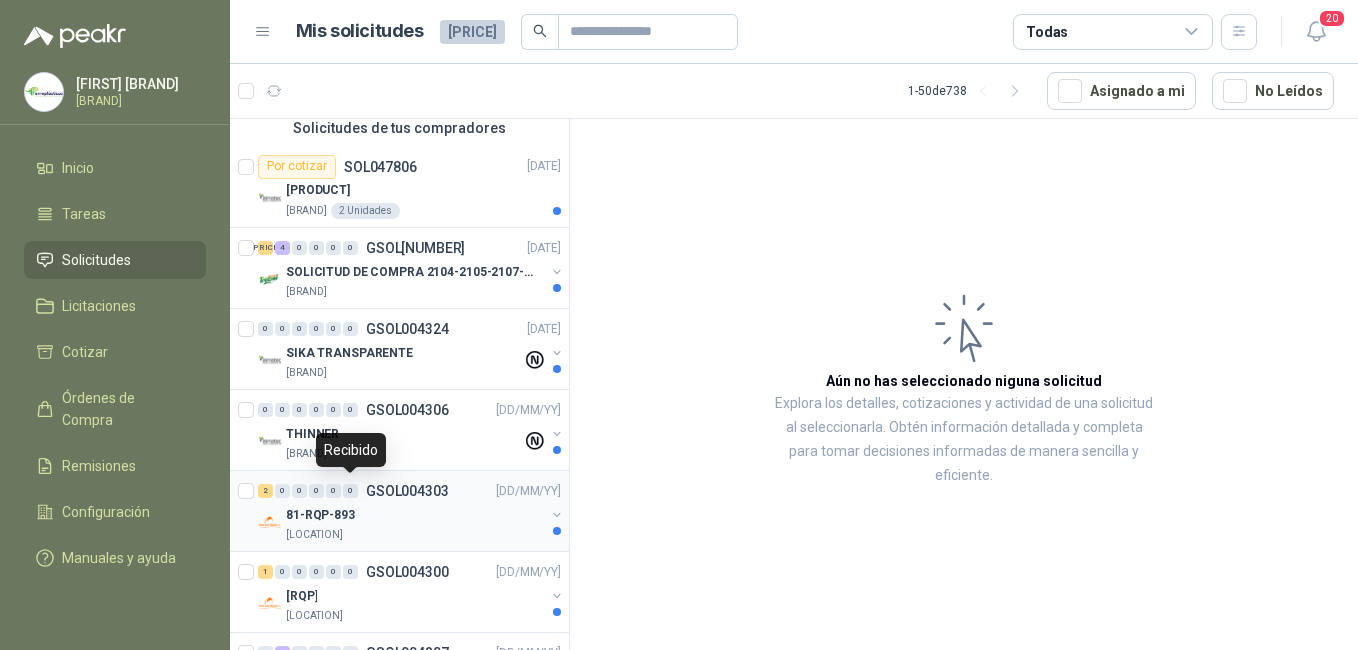 scroll, scrollTop: 600, scrollLeft: 0, axis: vertical 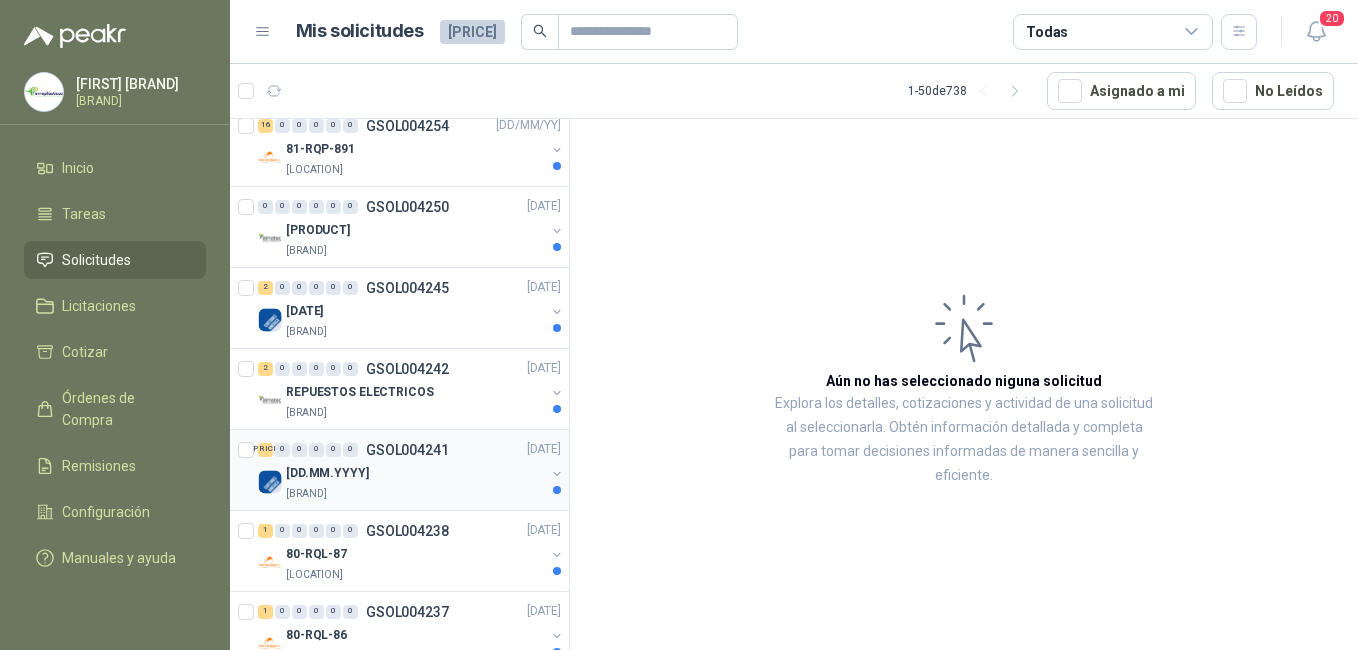 click on "[DD.MM.YYYY]" at bounding box center (415, 474) 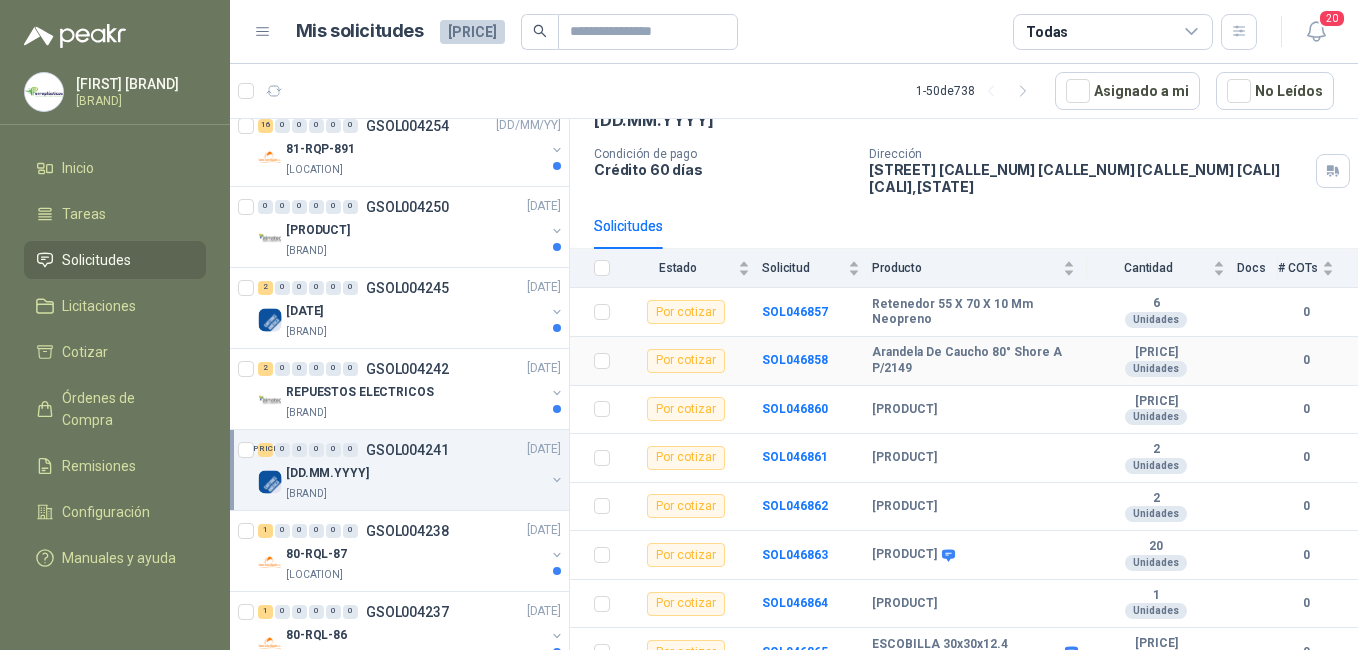 scroll, scrollTop: 118, scrollLeft: 0, axis: vertical 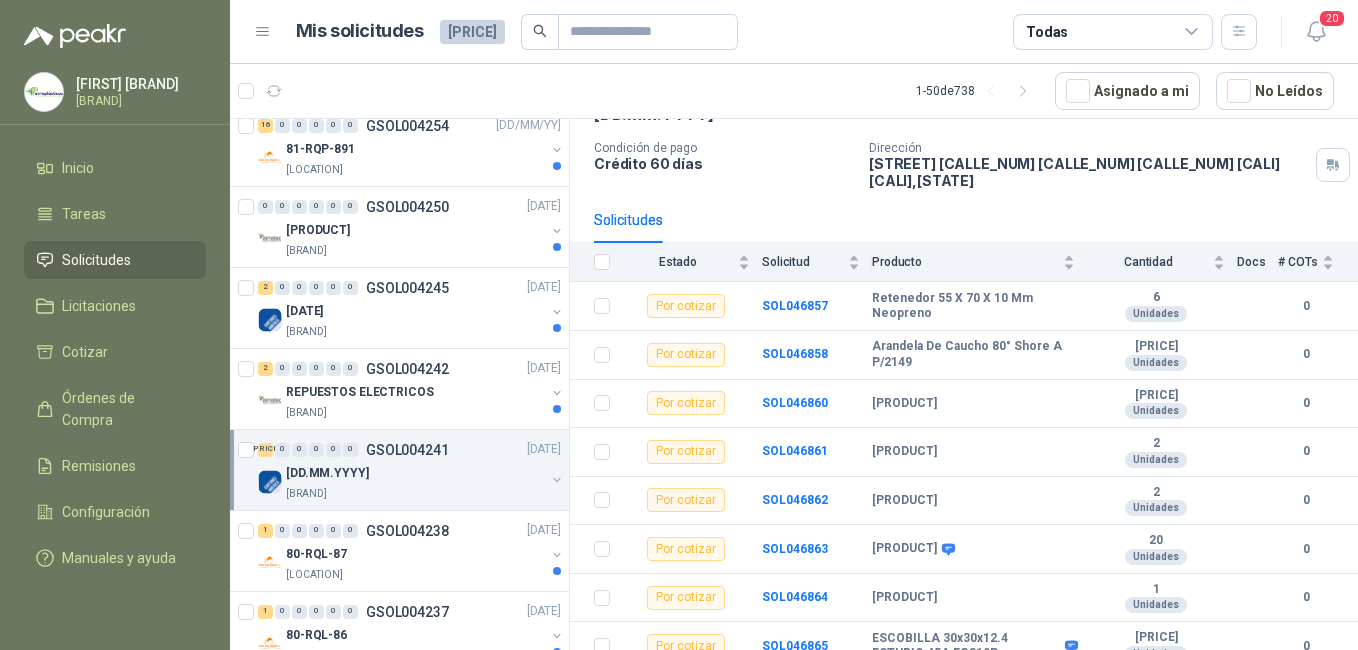 click on "[BRAND]" at bounding box center (306, 494) 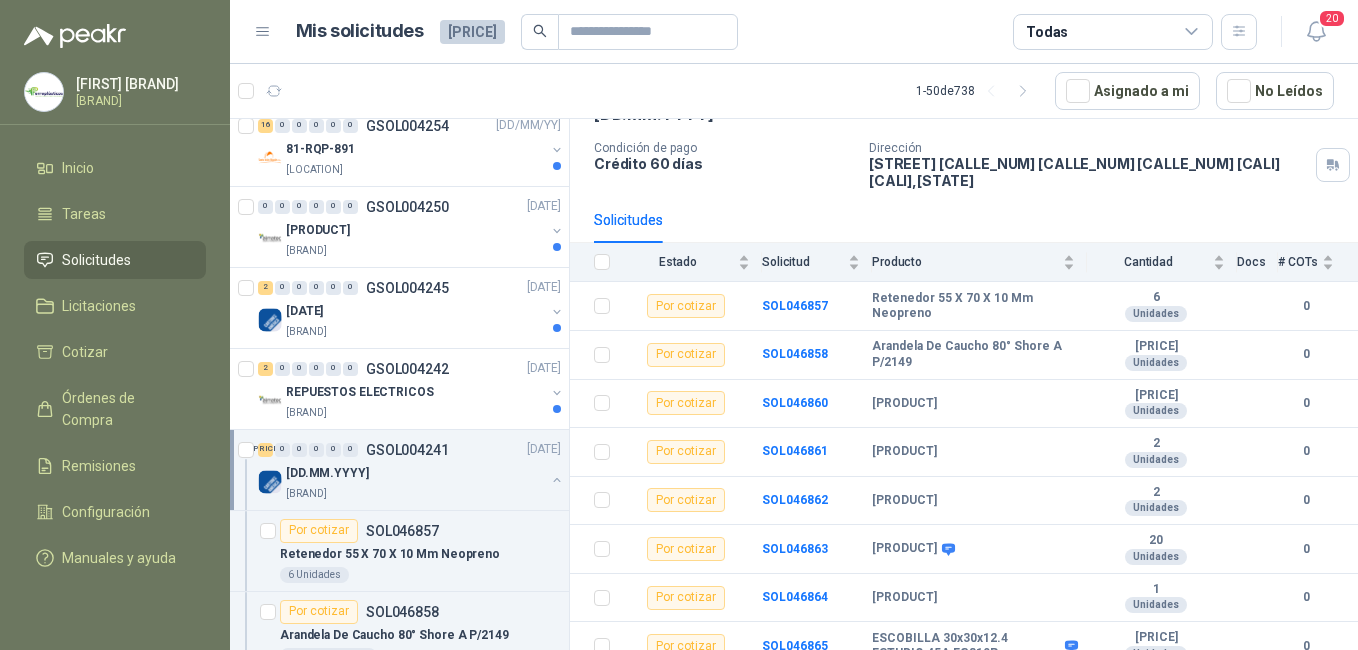 scroll, scrollTop: 7, scrollLeft: 0, axis: vertical 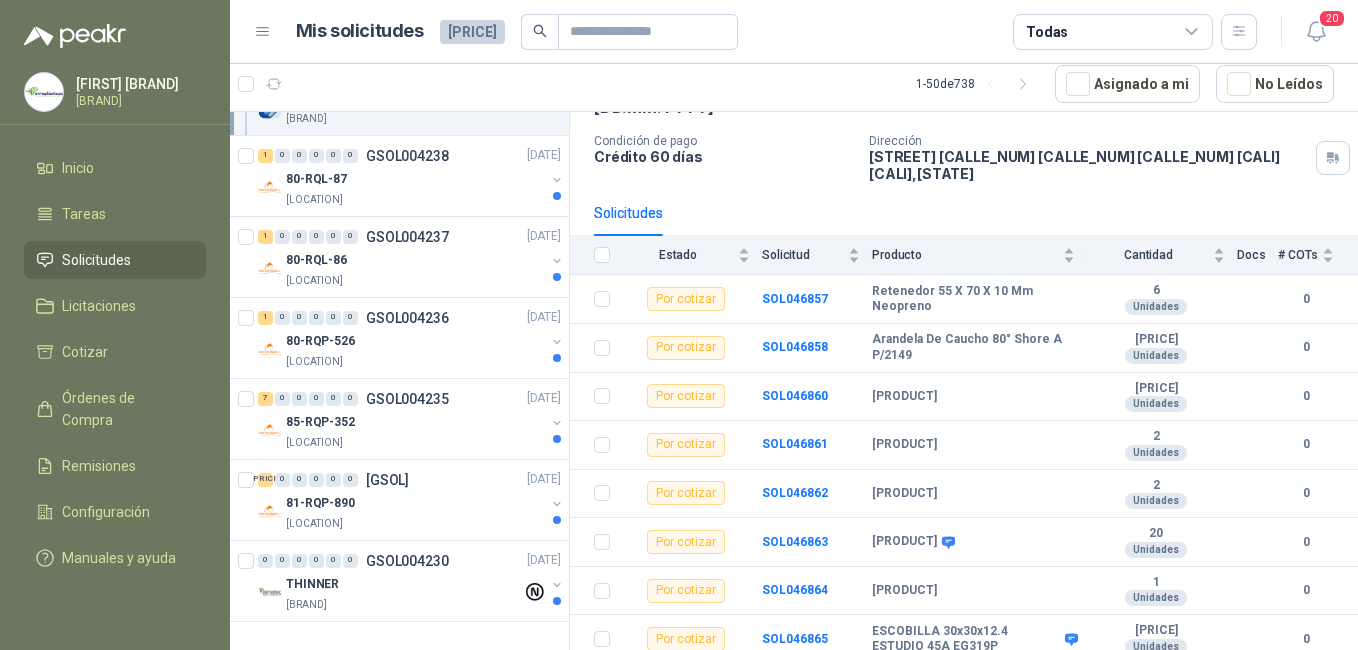 click on "Solicitudes" at bounding box center [96, 260] 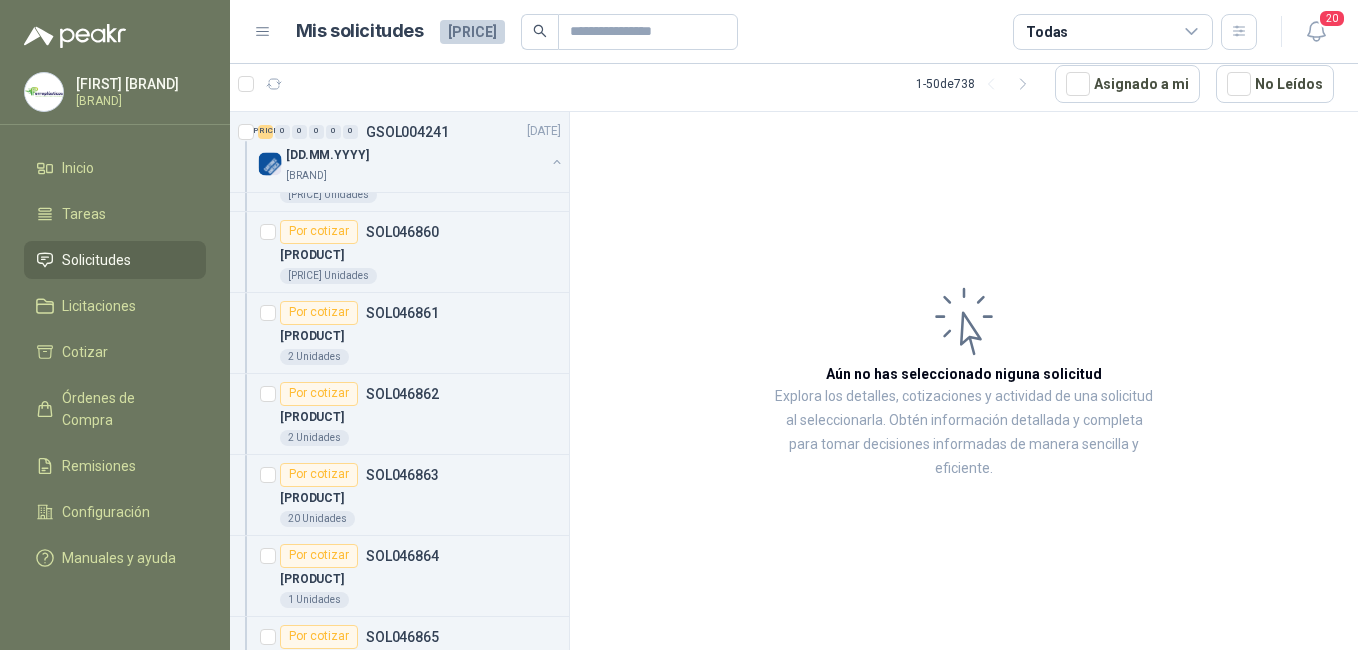scroll, scrollTop: 3833, scrollLeft: 0, axis: vertical 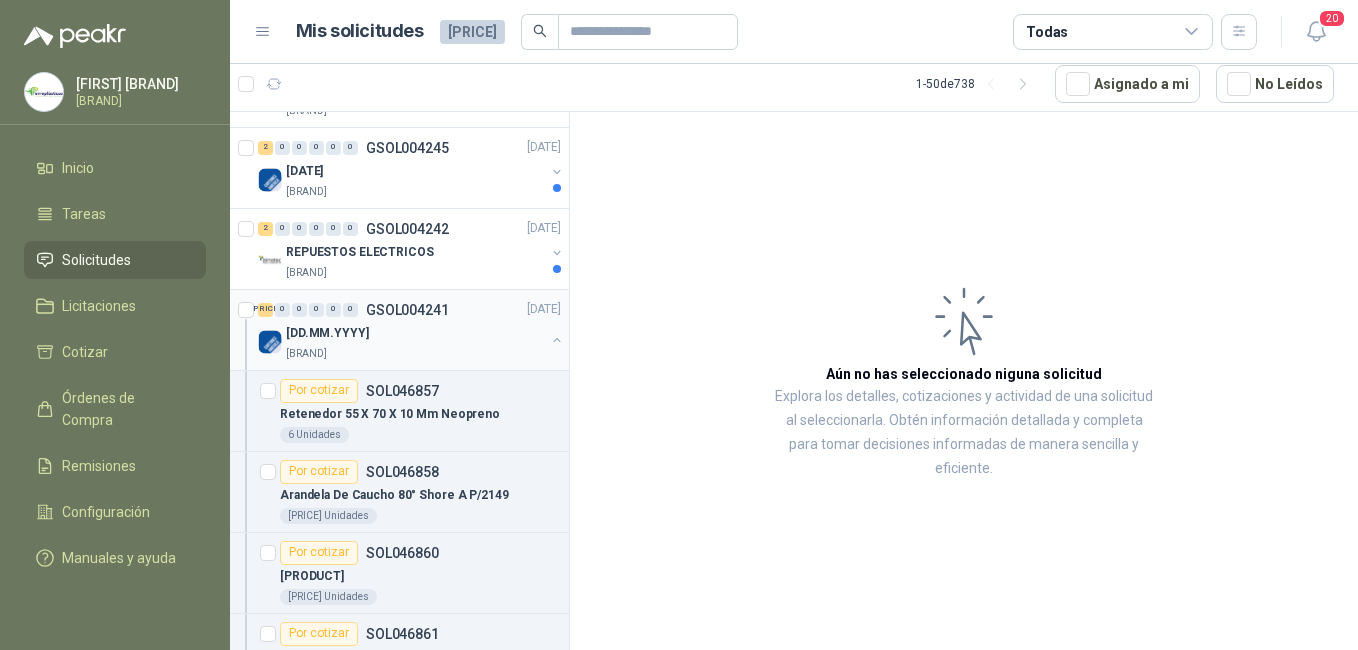 click on "[BRAND]" at bounding box center [306, 354] 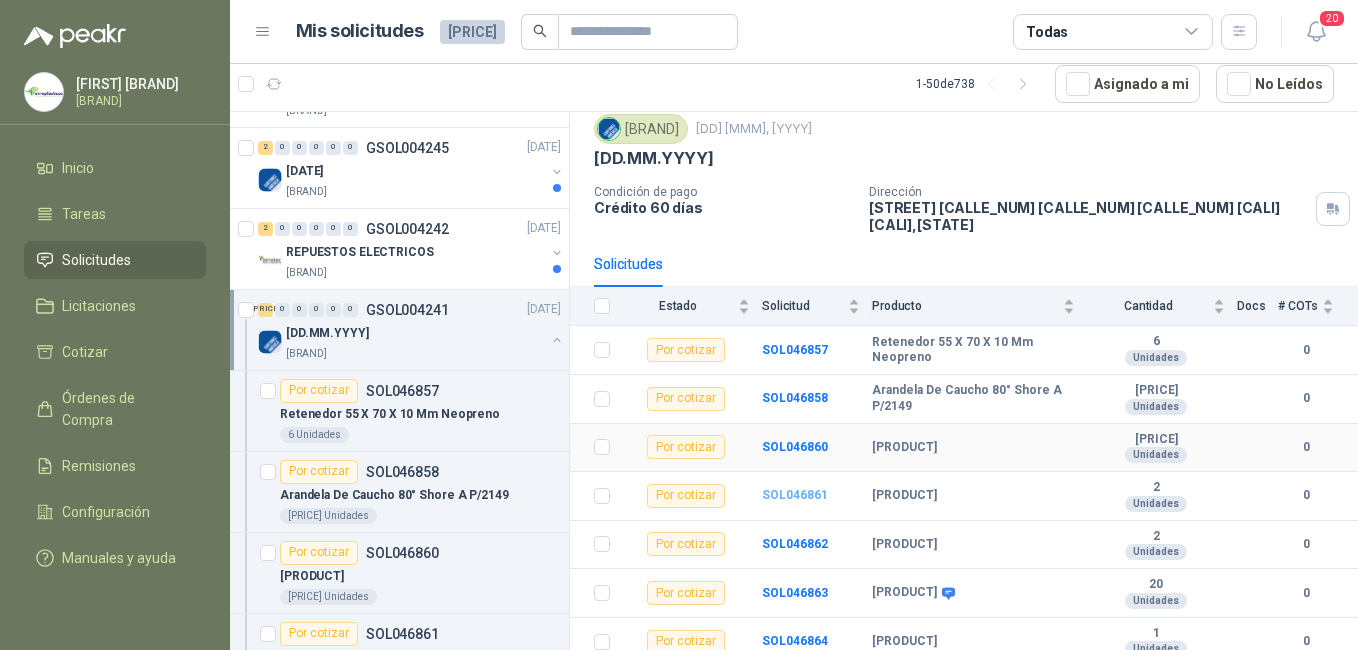 scroll, scrollTop: 118, scrollLeft: 0, axis: vertical 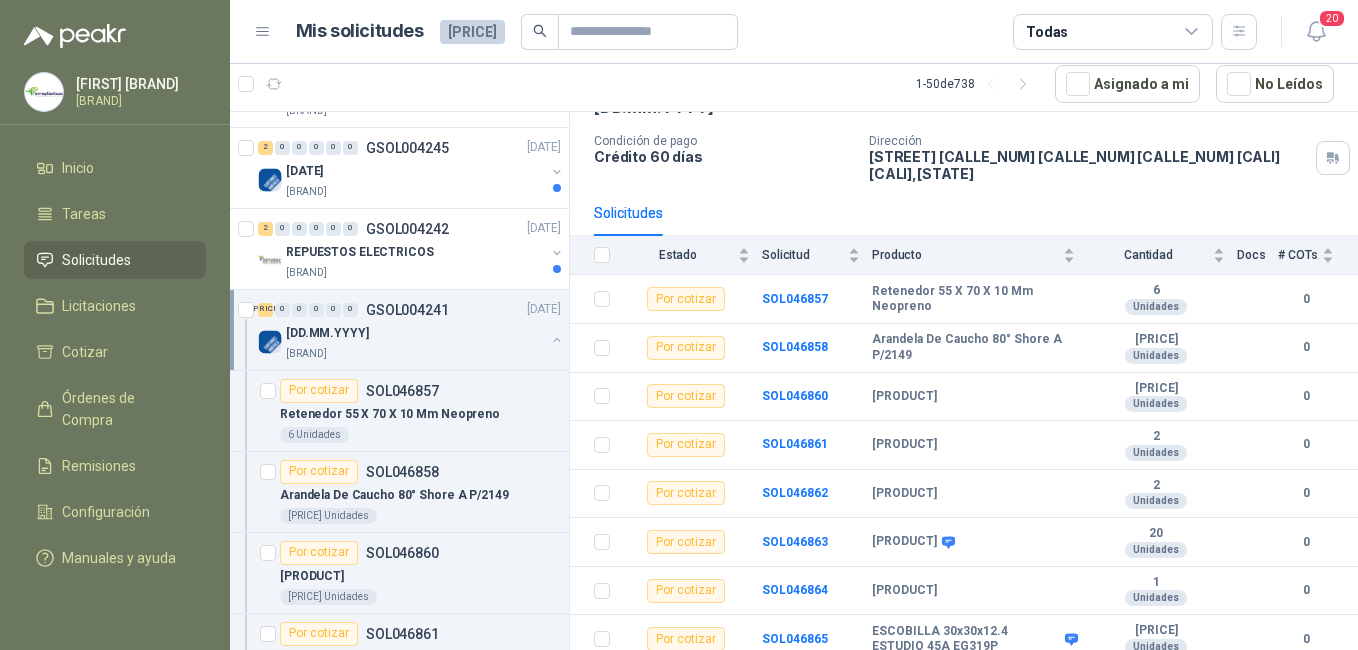 click on "Solicitudes" at bounding box center (96, 260) 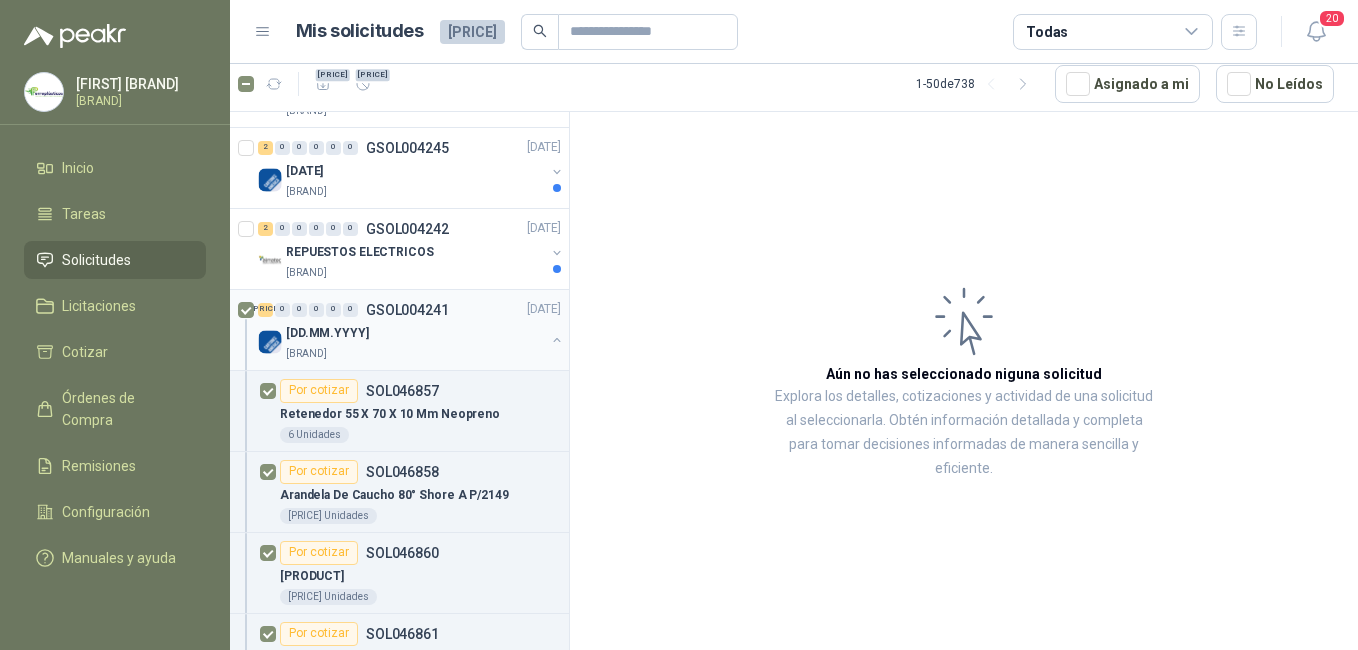 click on "[DD.MM.YYYY]" at bounding box center (327, 333) 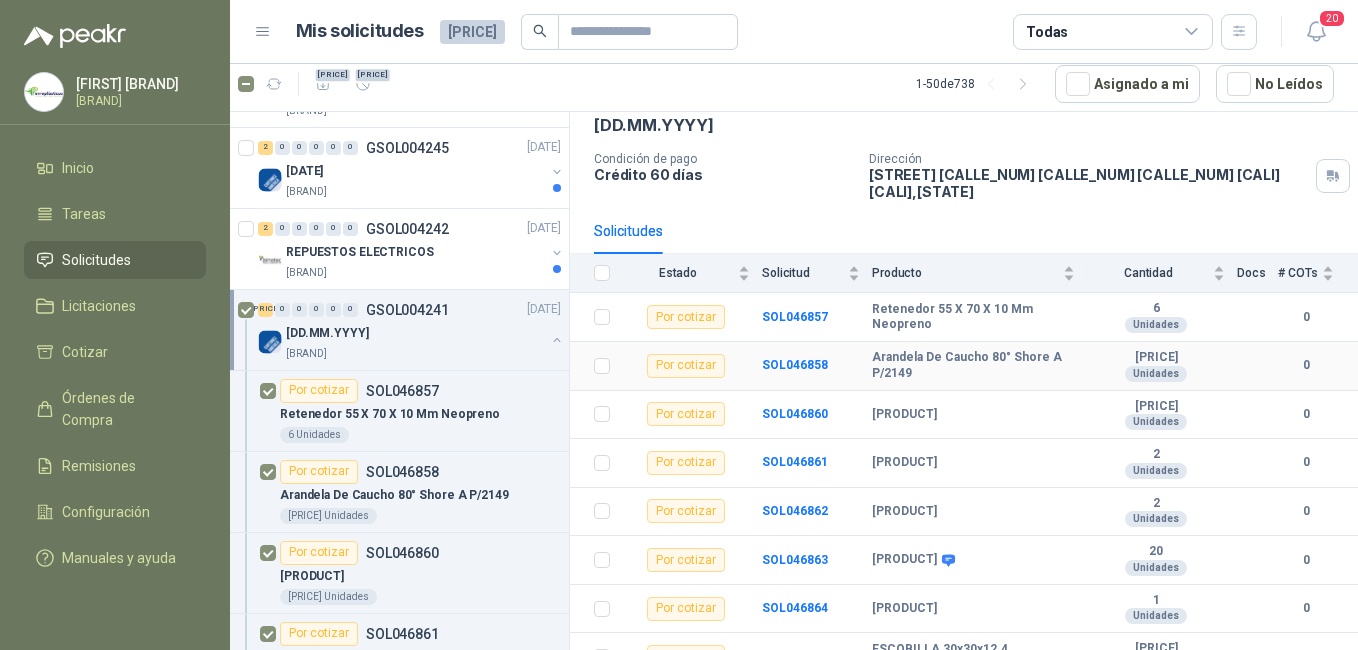 scroll, scrollTop: 118, scrollLeft: 0, axis: vertical 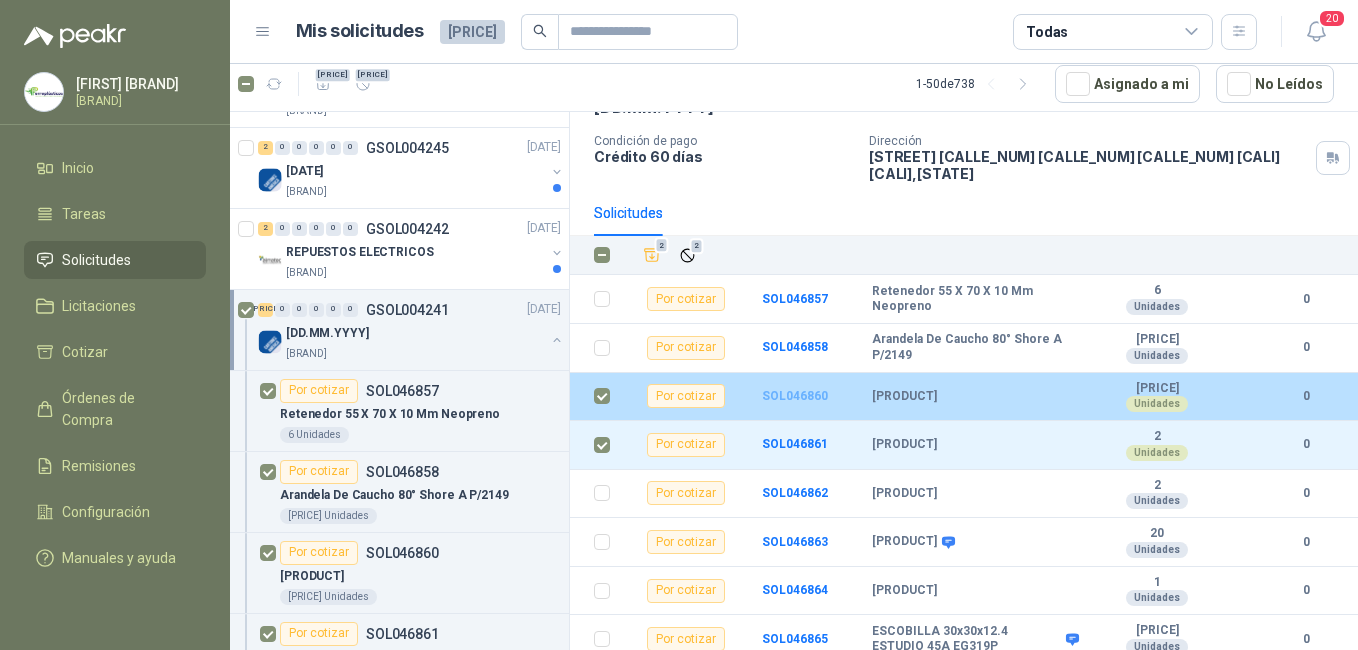 click on "SOL046860" at bounding box center (795, 396) 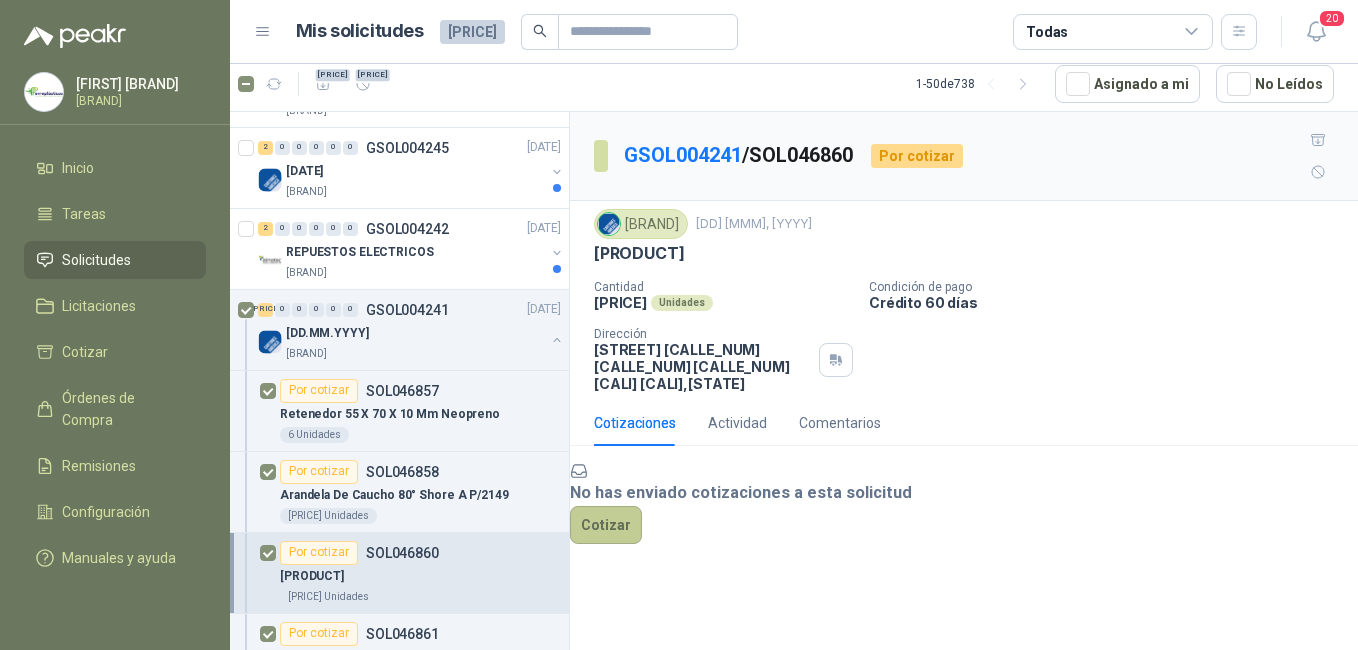 click on "Cotizar" at bounding box center (606, 525) 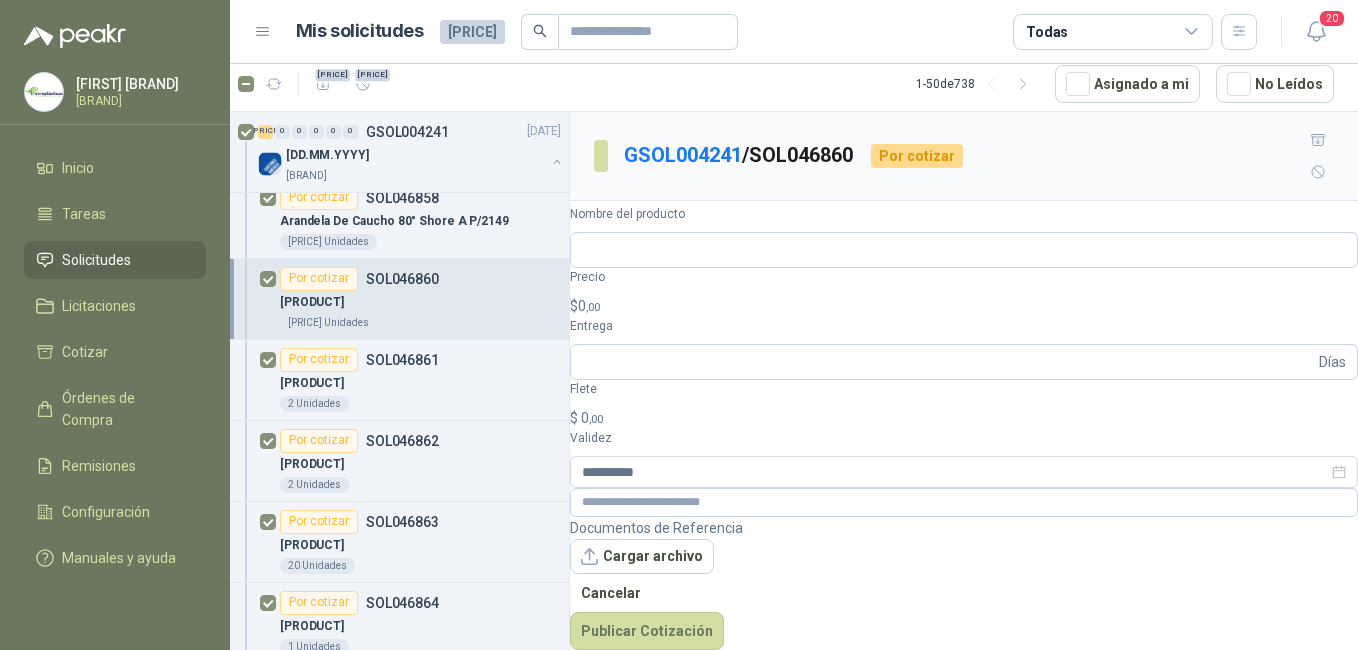 scroll, scrollTop: 4133, scrollLeft: 0, axis: vertical 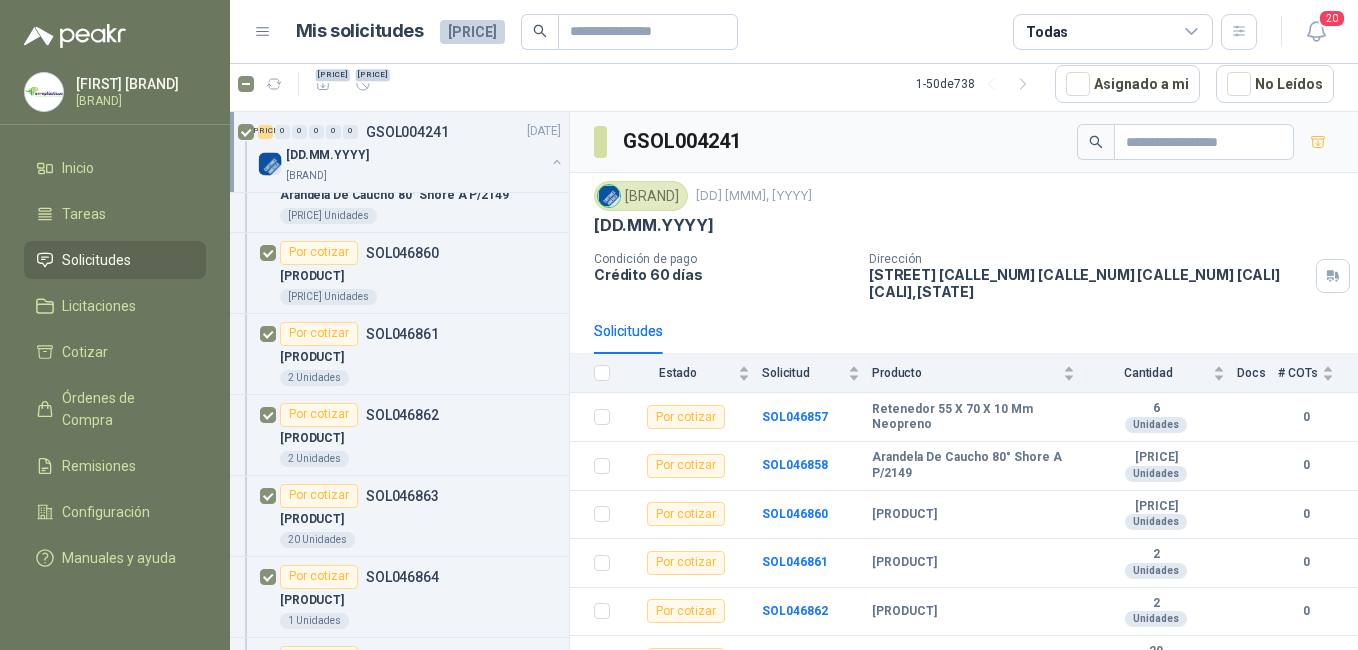 click on "[BRAND]" at bounding box center (641, 196) 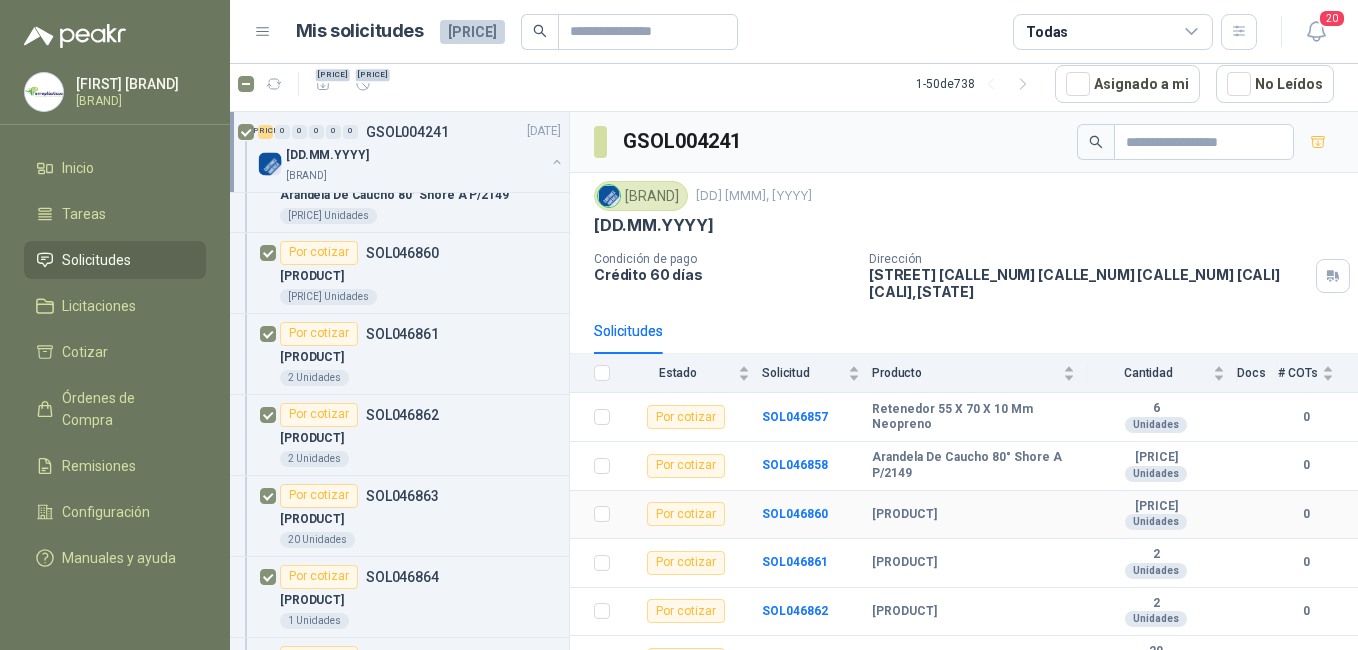 click on "Por cotizar" at bounding box center (686, 514) 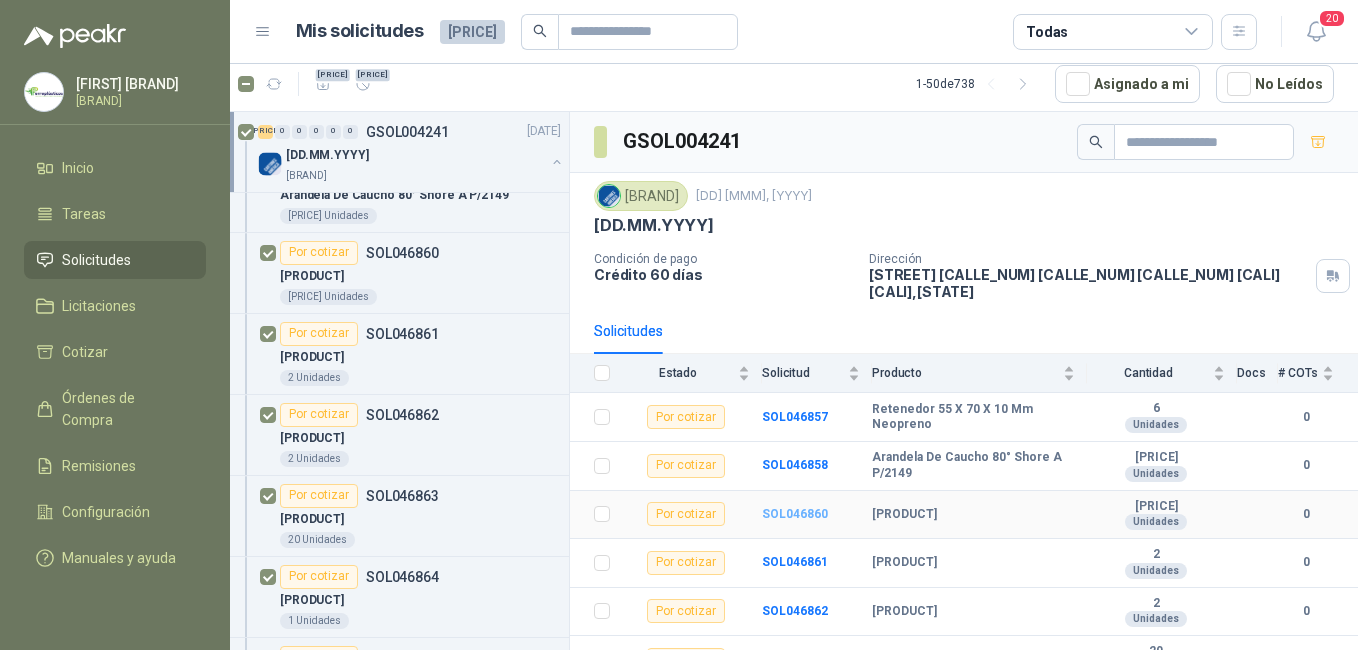 click on "SOL046860" at bounding box center (795, 514) 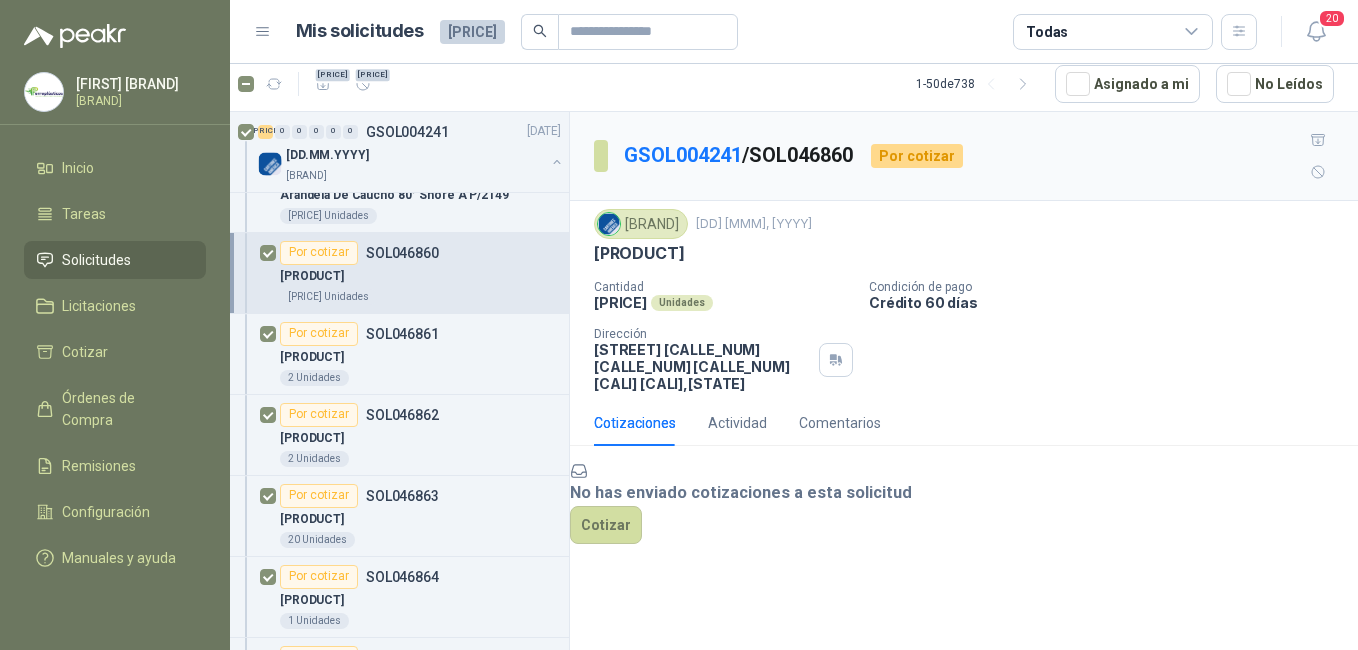 scroll, scrollTop: 19, scrollLeft: 0, axis: vertical 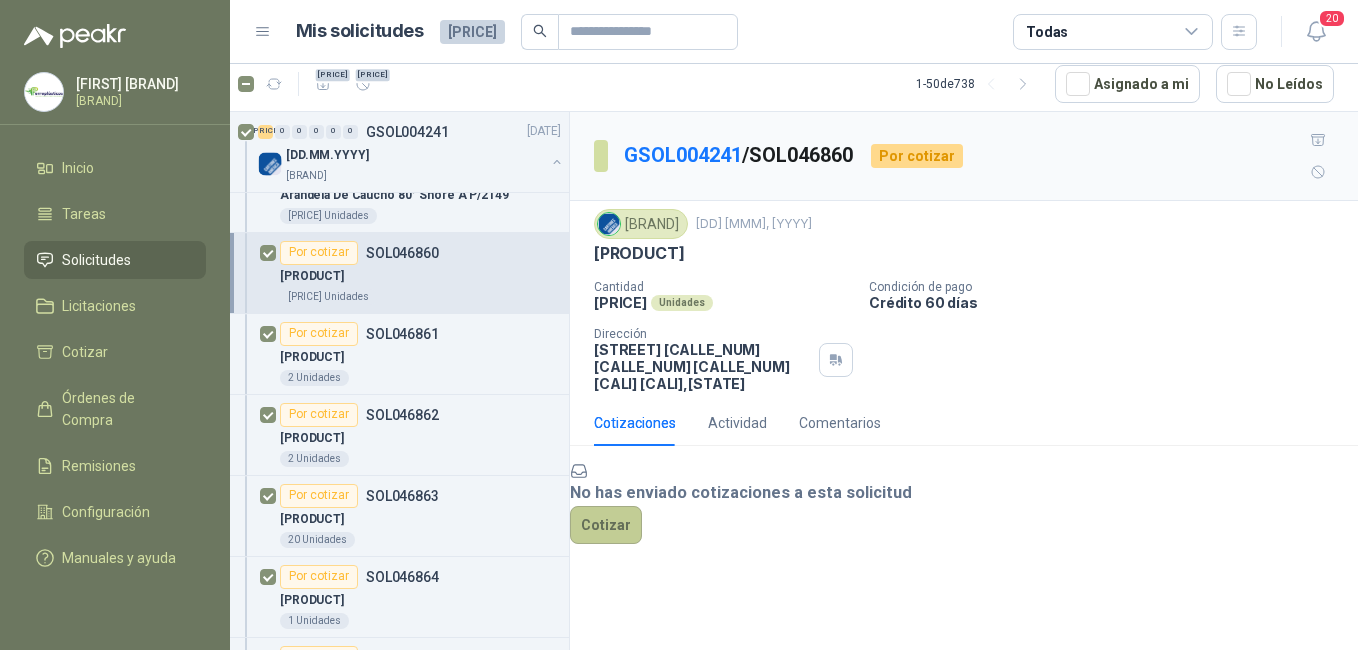 click on "Cotizar" at bounding box center (606, 525) 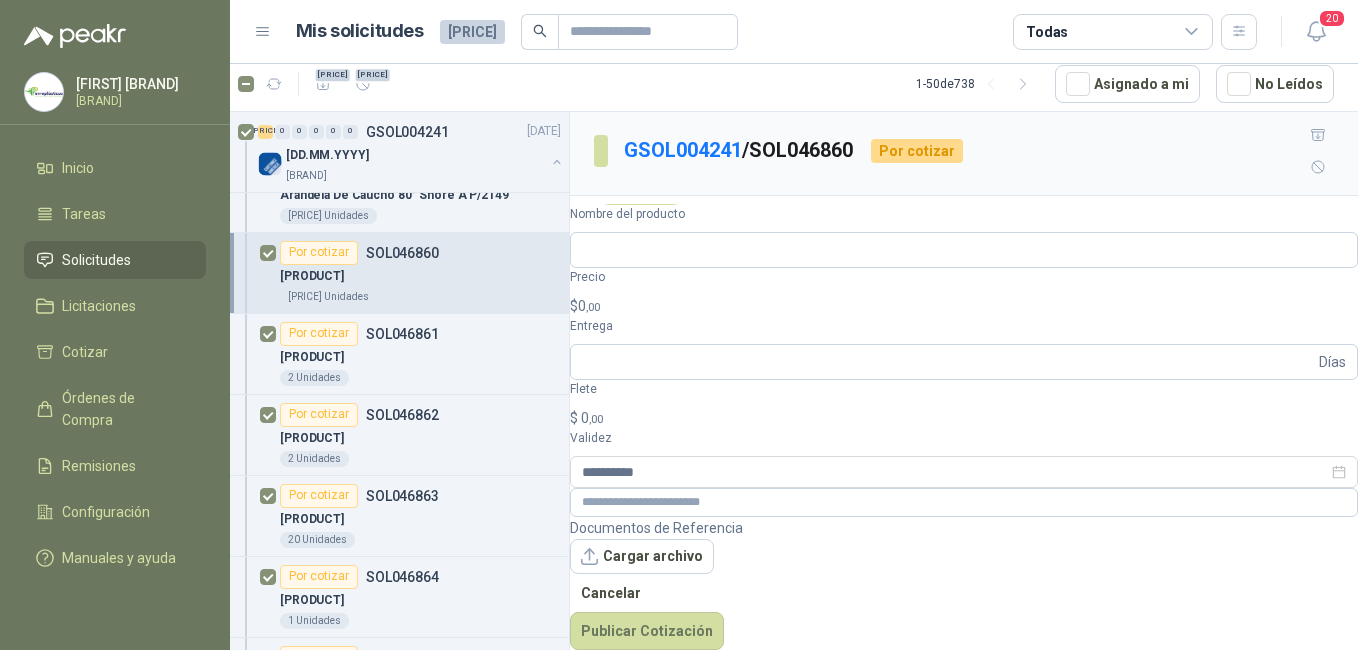 scroll, scrollTop: 5, scrollLeft: 0, axis: vertical 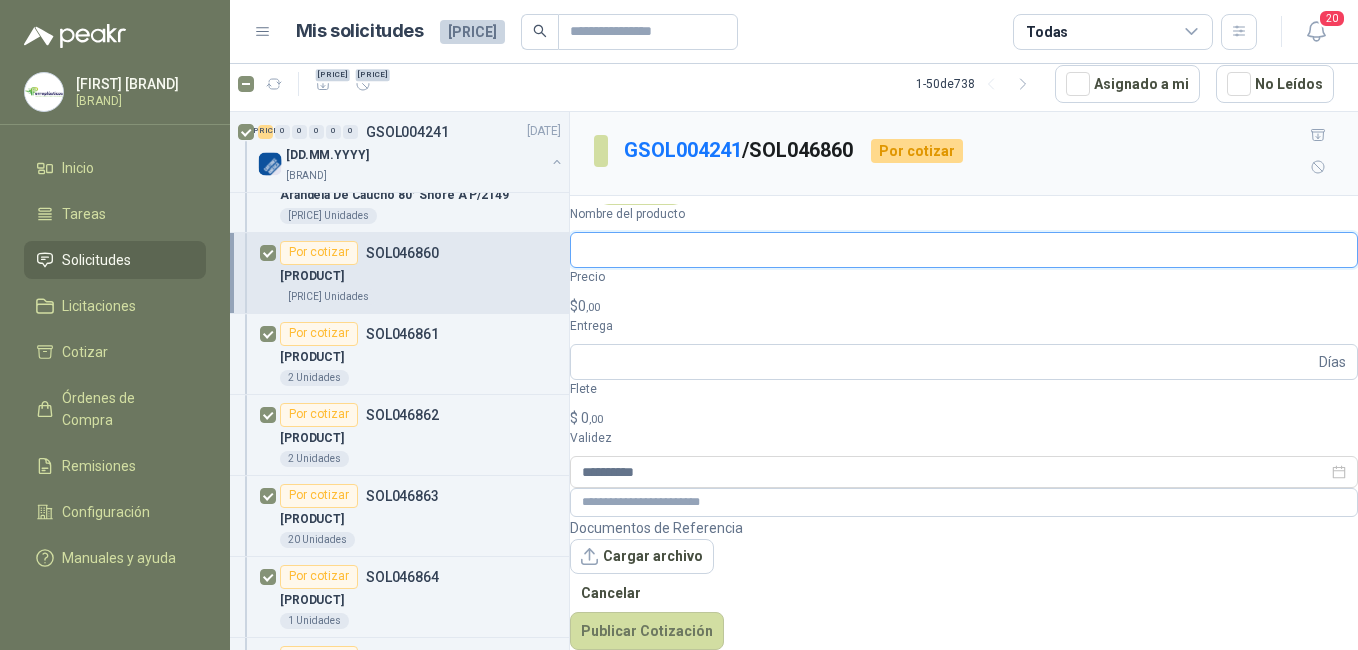 click on "Nombre del producto" at bounding box center [964, 250] 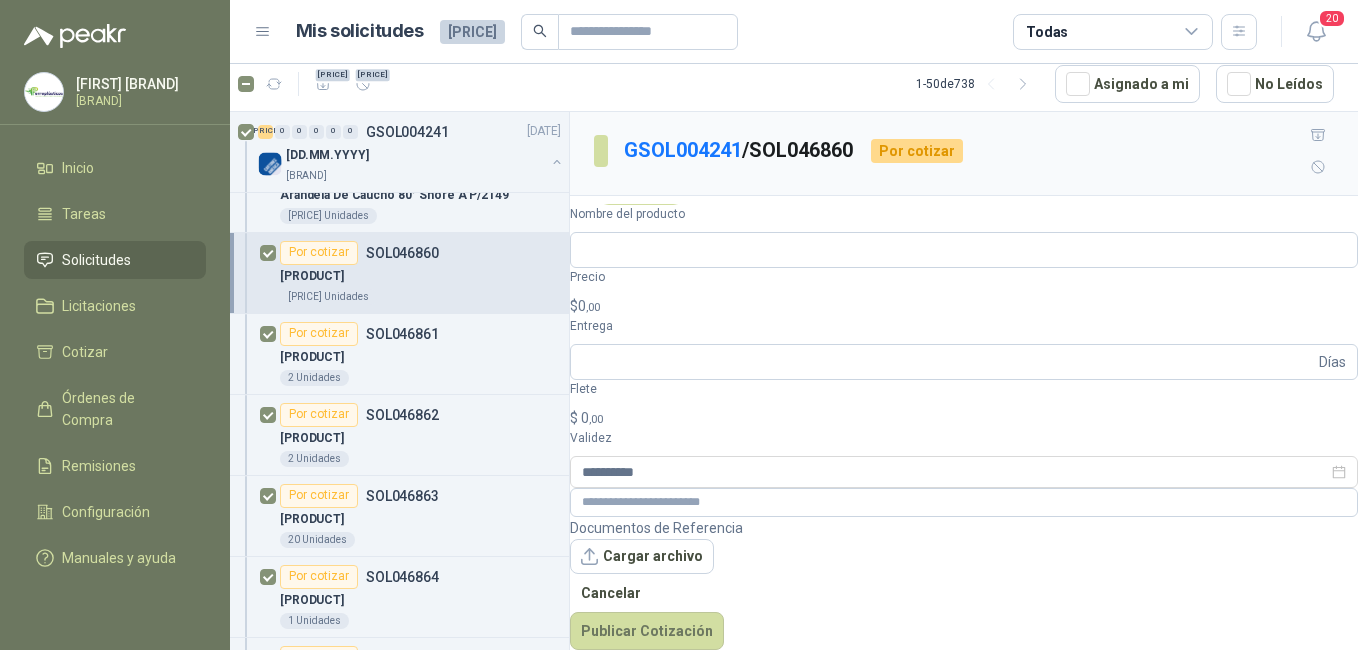 click on "[BRAND] [DATE] [PRODUCT] [QUANTITY] Unidades Condición de pago Crédito [DAYS] días Dirección [STREET] [NUMBER] [CITY] [CITY], [STATE]" at bounding box center [964, 295] 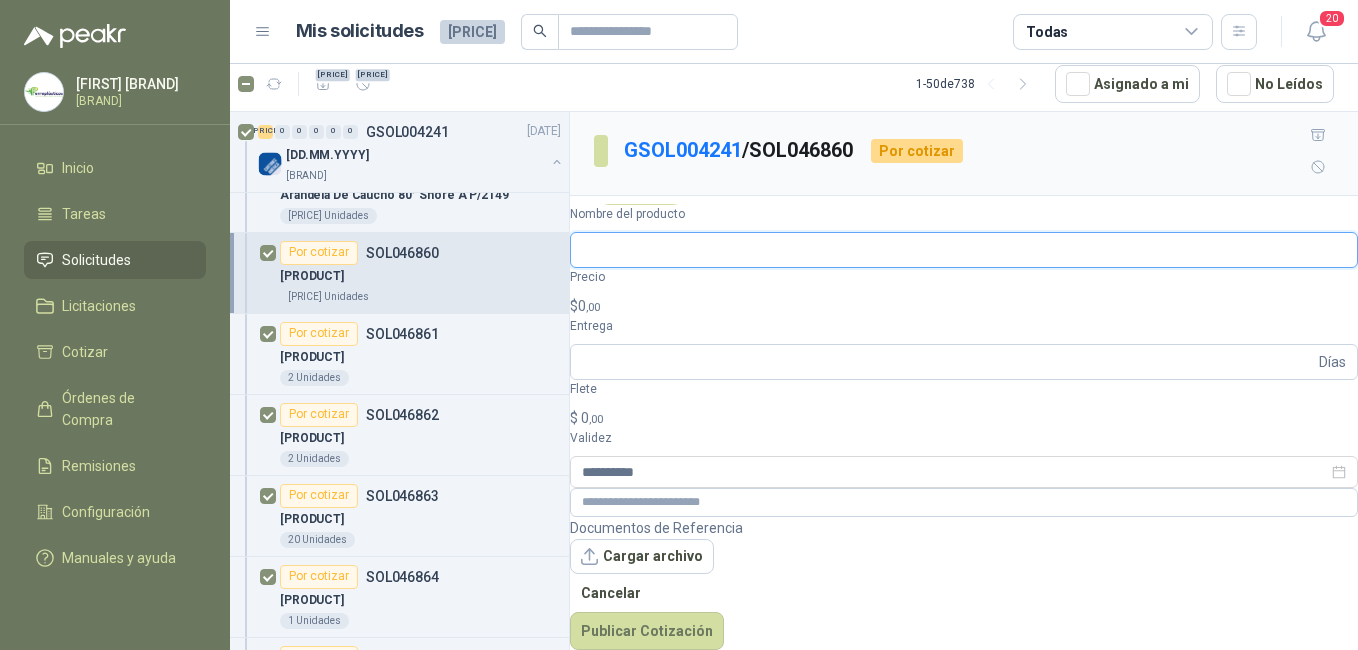 paste on "**********" 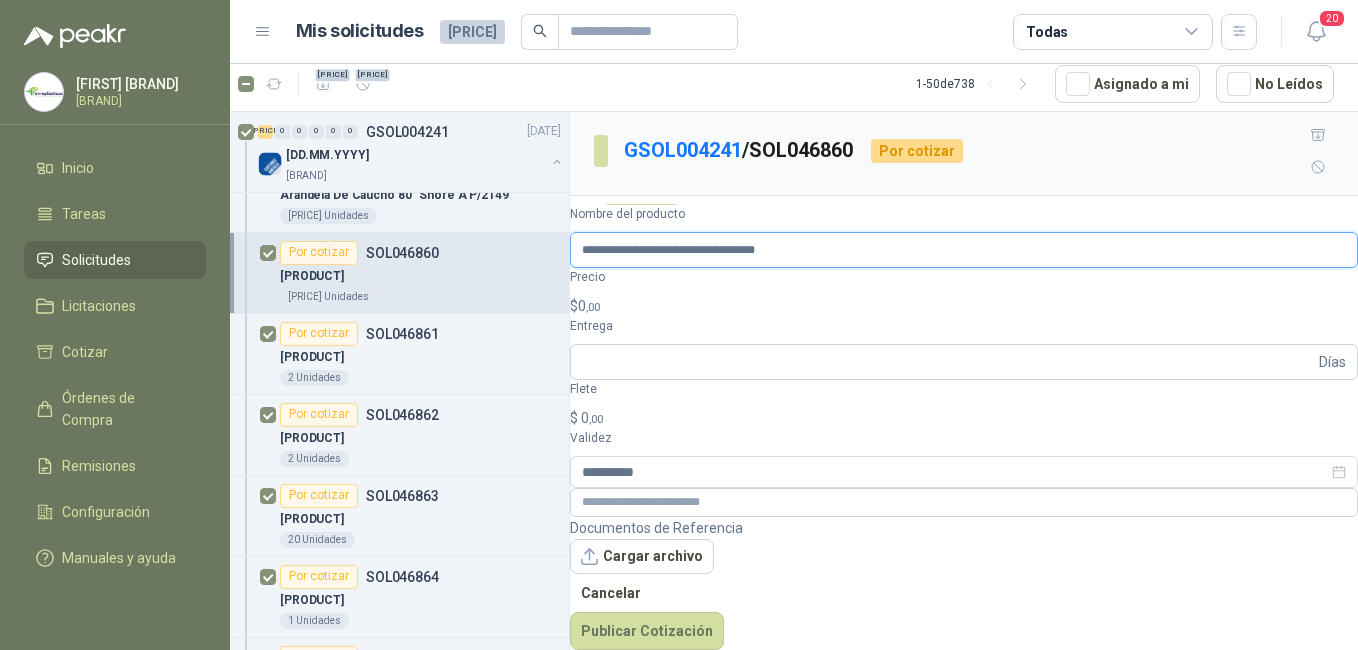 type on "**********" 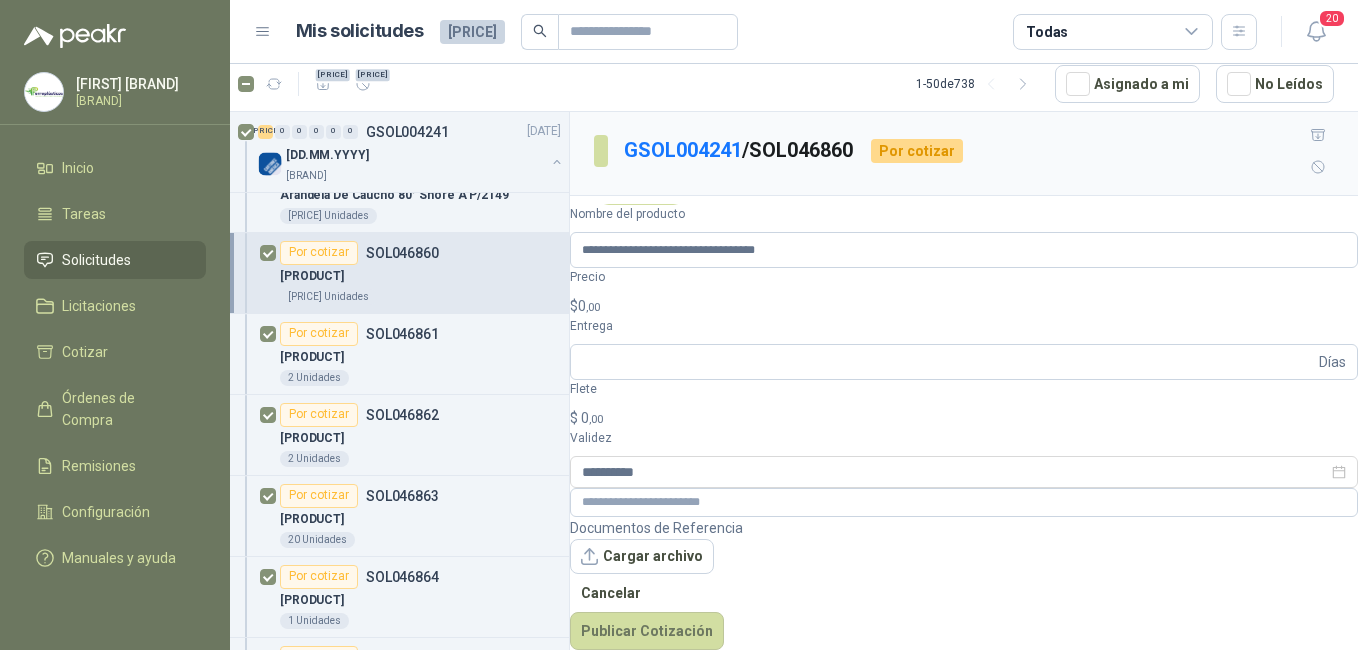 drag, startPoint x: 595, startPoint y: 213, endPoint x: 909, endPoint y: 207, distance: 314.0573 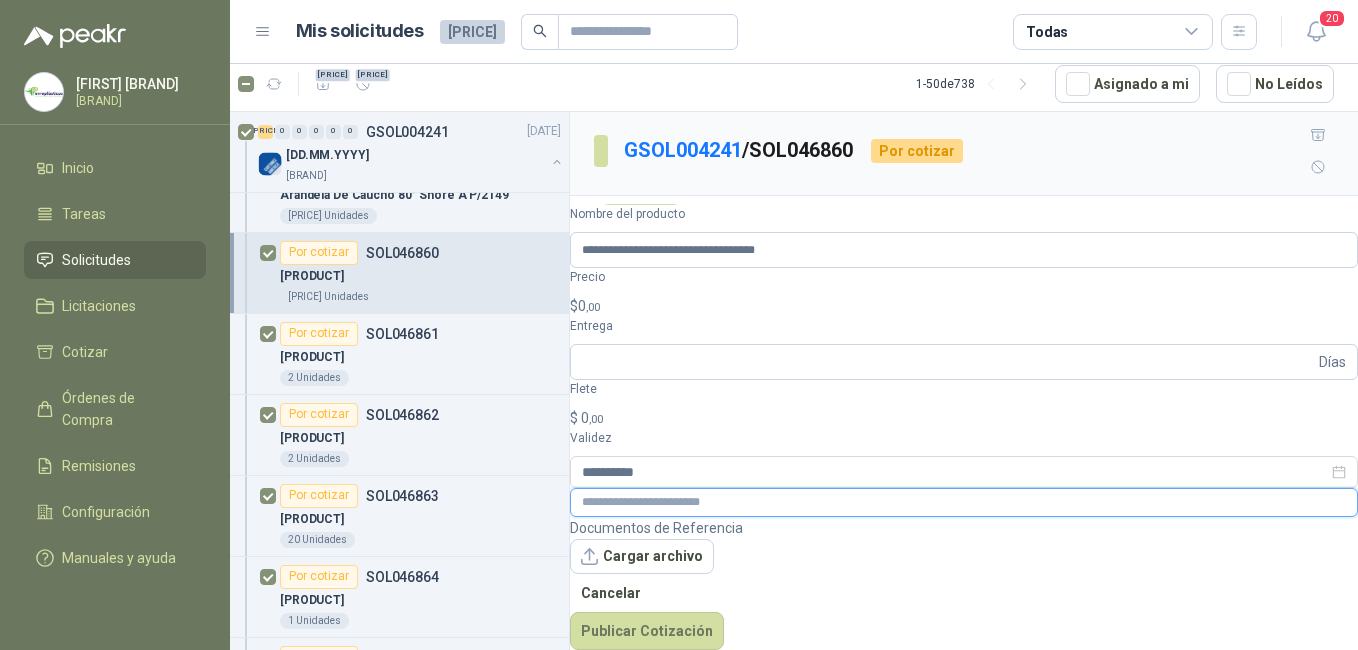 paste on "**********" 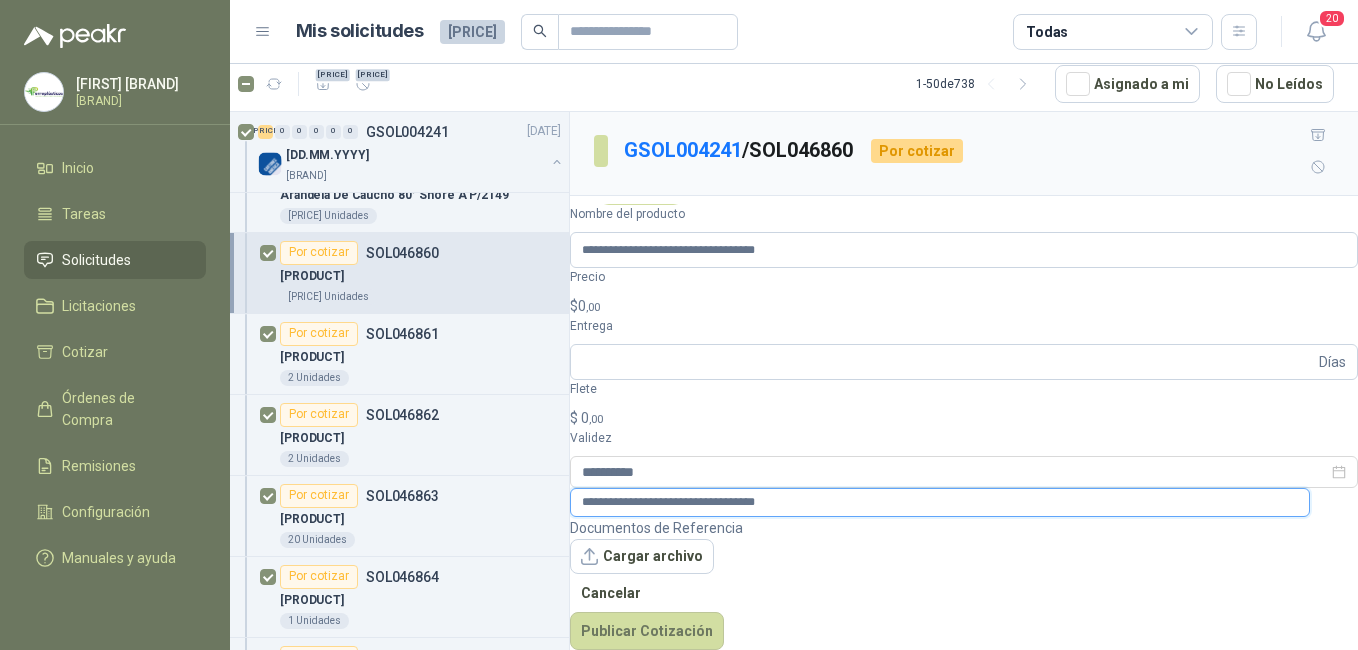 type on "**********" 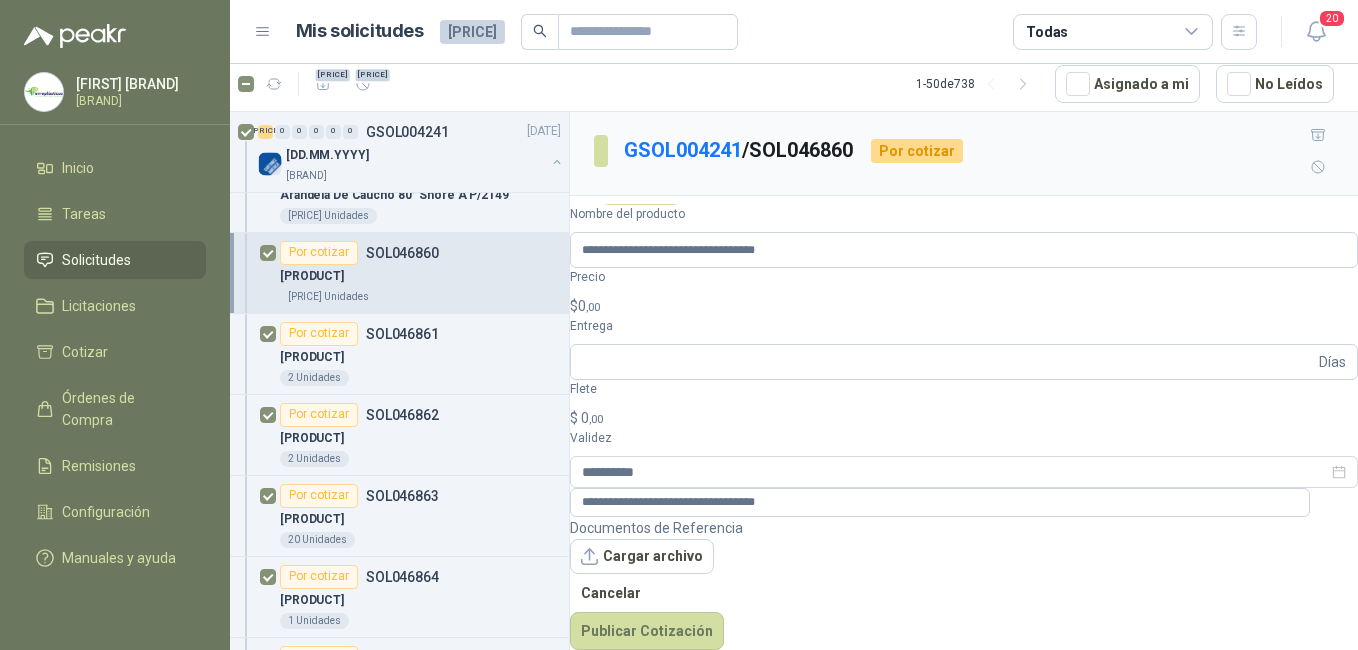 click on "0 ,00" at bounding box center (589, 306) 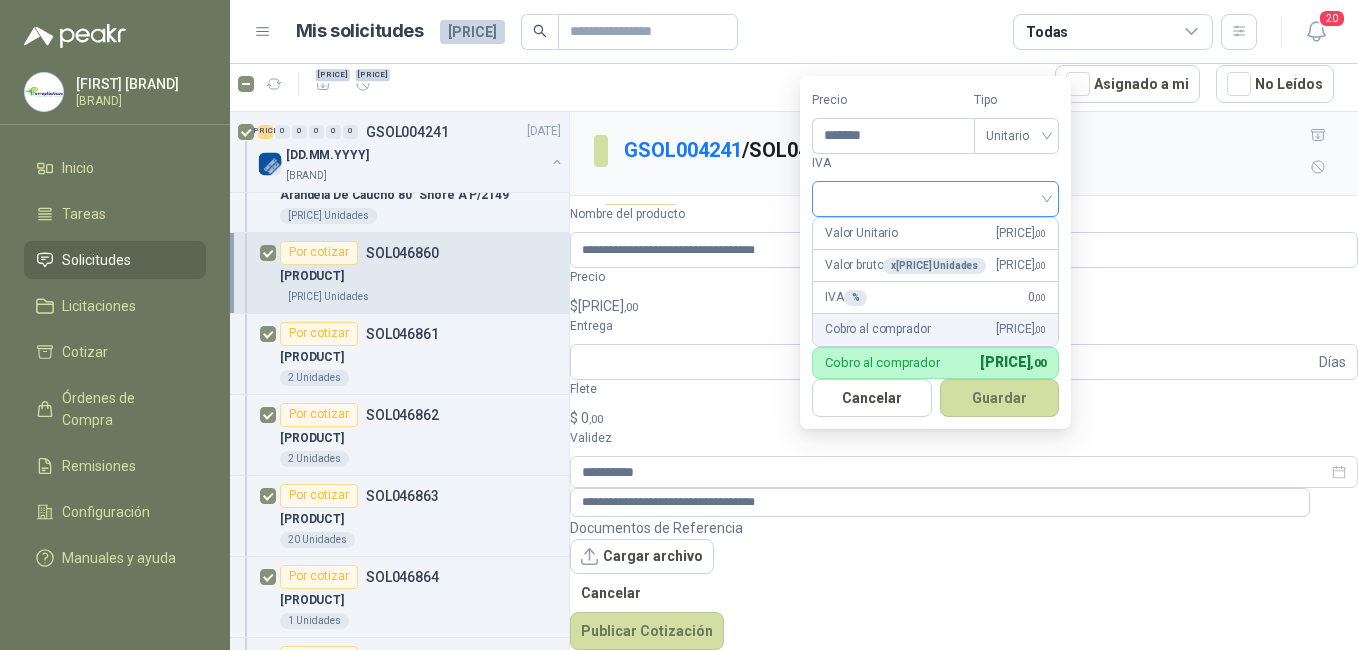 type on "*******" 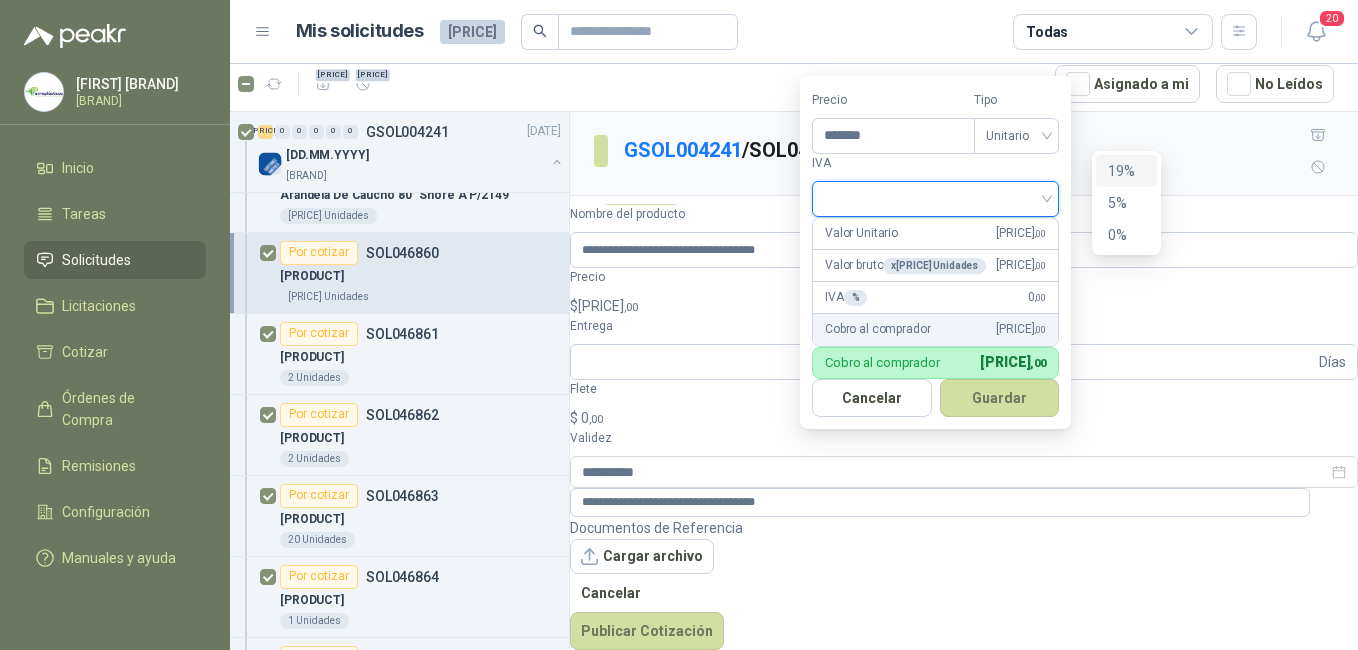 click at bounding box center (935, 197) 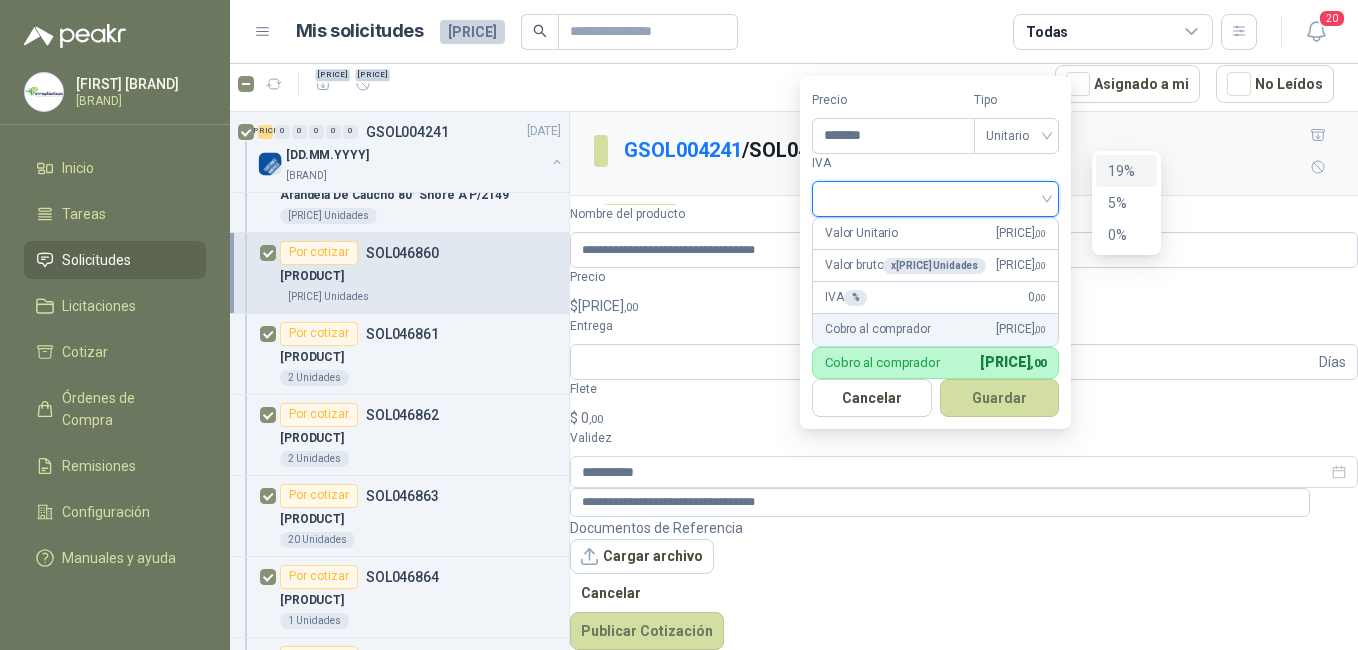 click on "19%" at bounding box center [1126, 171] 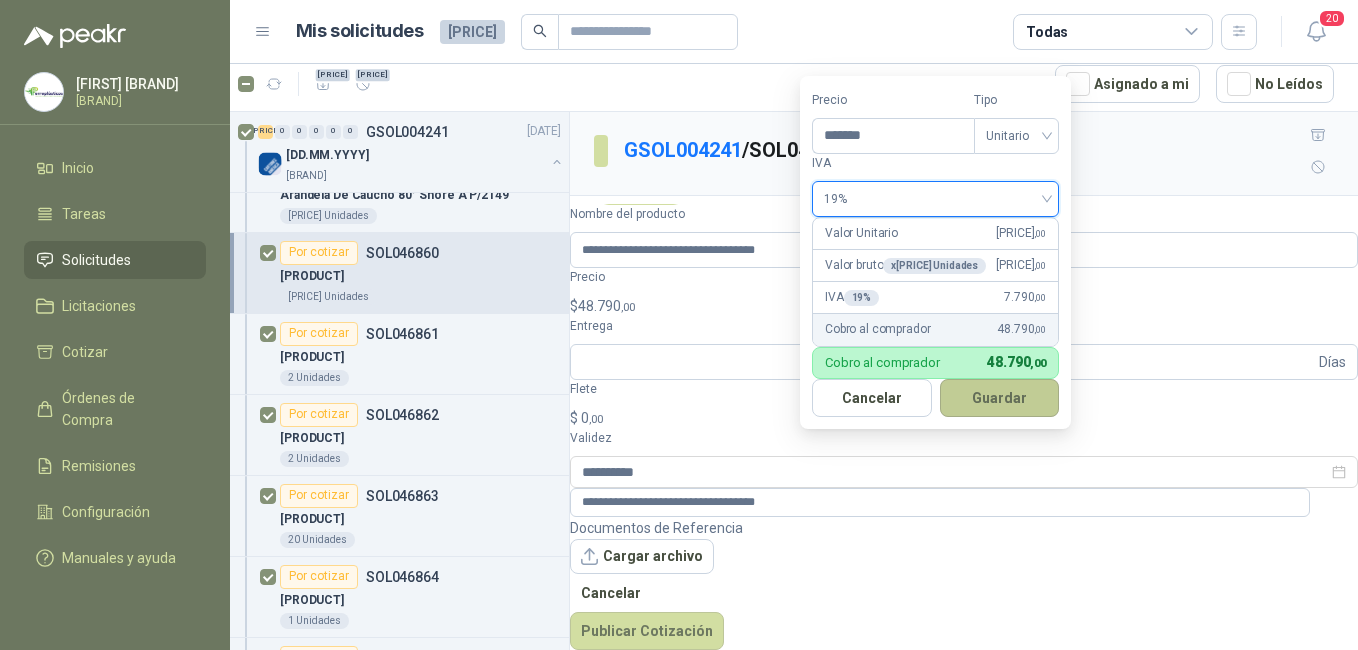 click on "Guardar" at bounding box center (1000, 398) 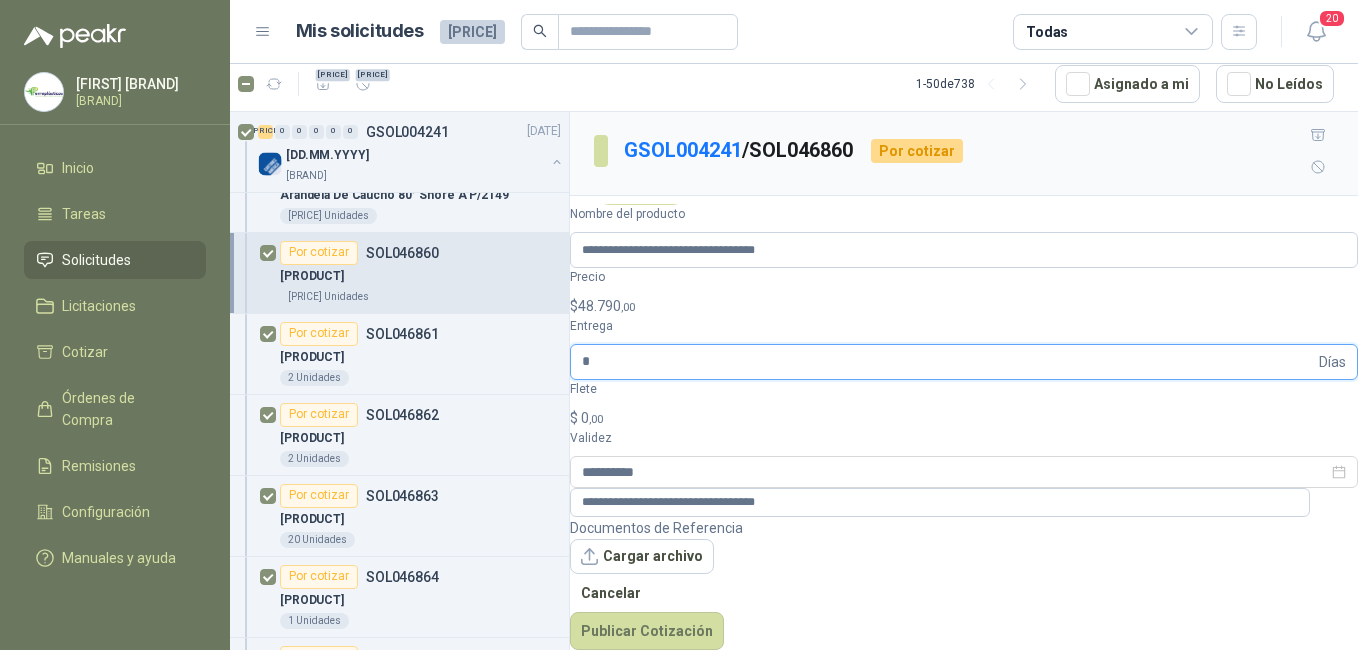 type on "*" 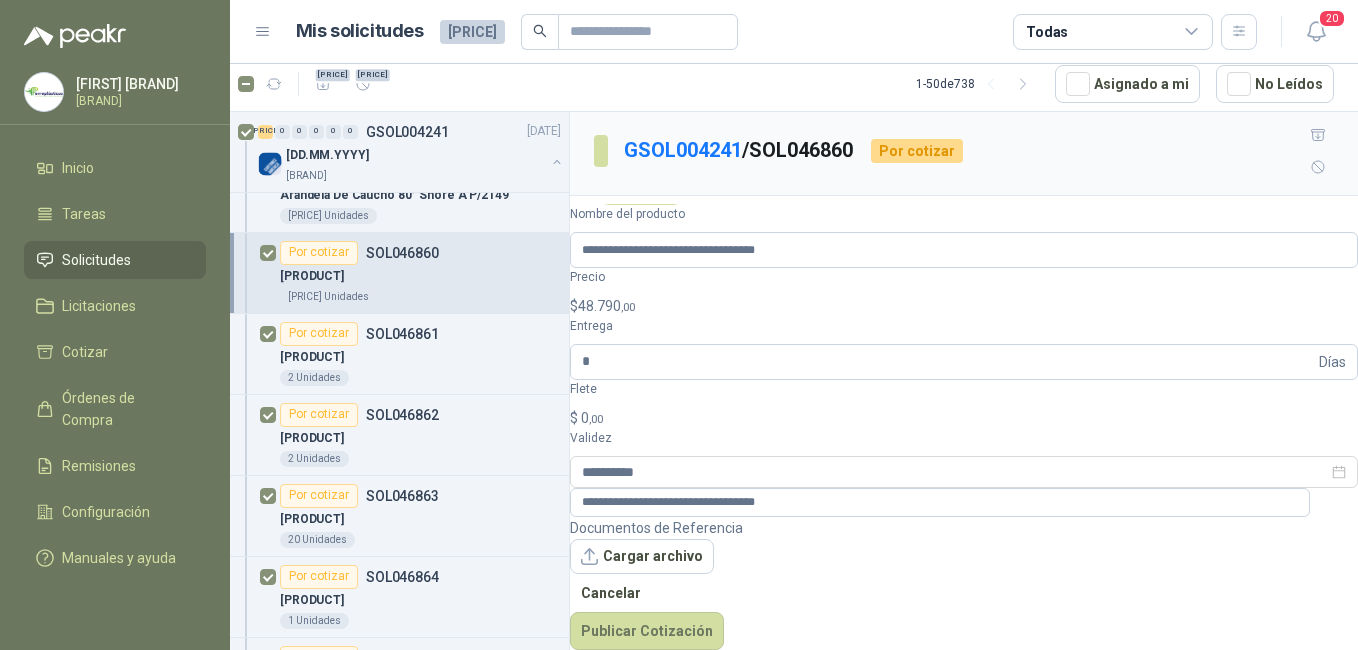 click on "0 ,00" at bounding box center (592, 418) 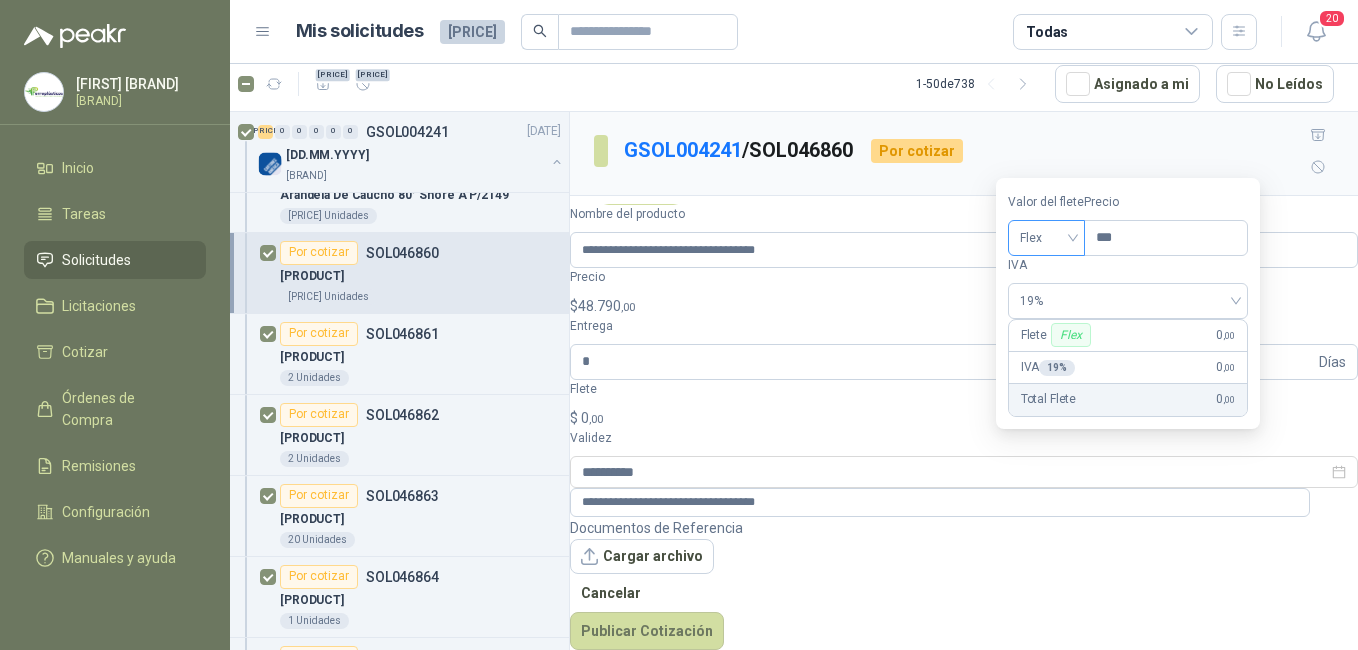 click on "Flex" at bounding box center (1046, 238) 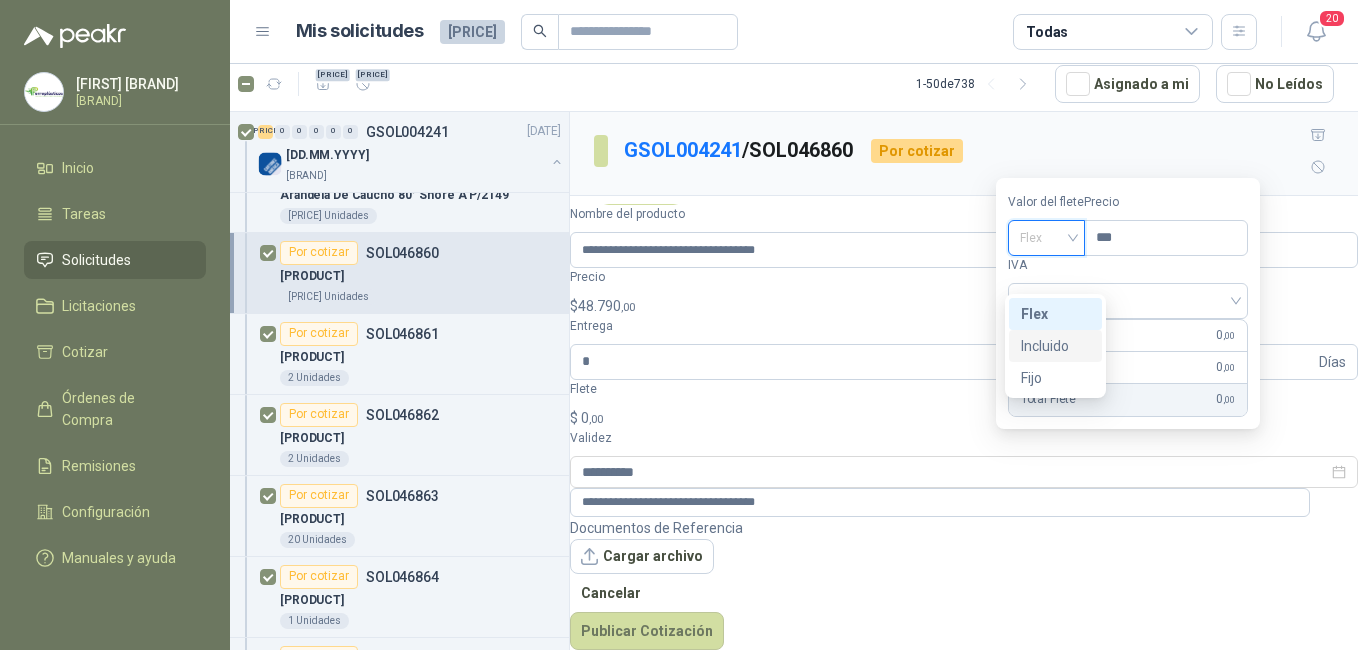 click on "Incluido" at bounding box center [0, 0] 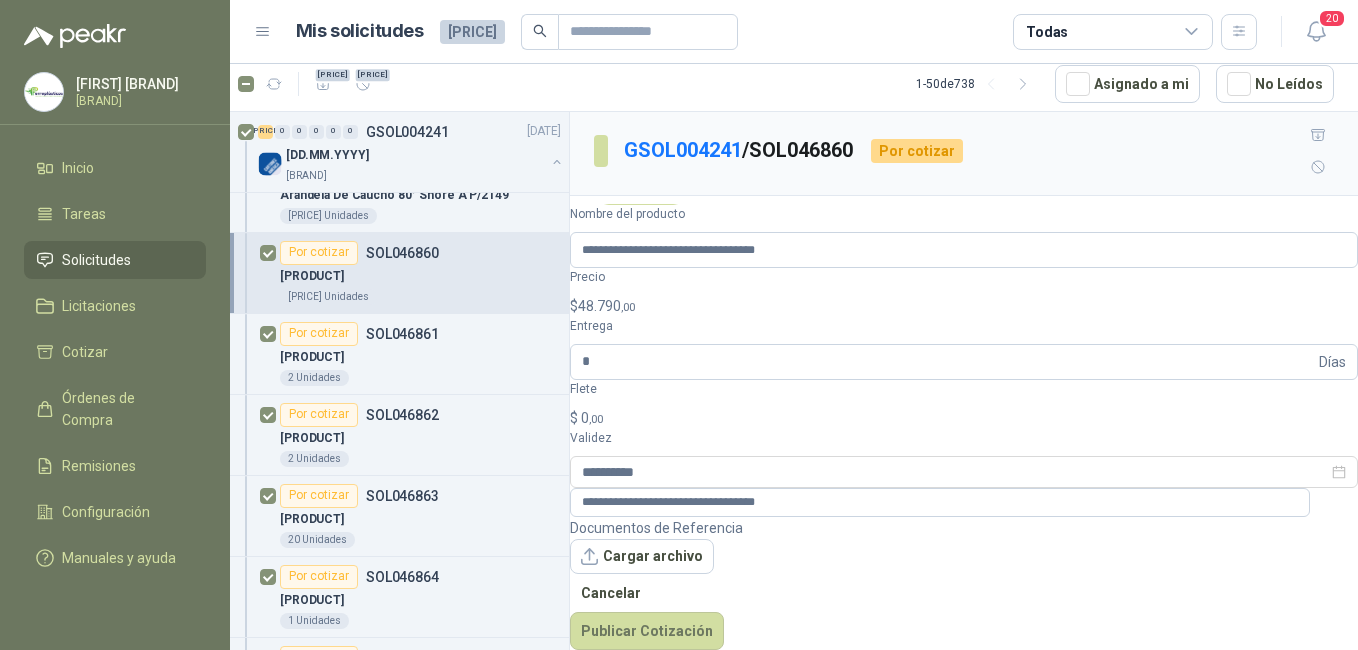click on "Documentos de Referencia Cargar archivo Cancelar Publicar Cotización" at bounding box center [964, 584] 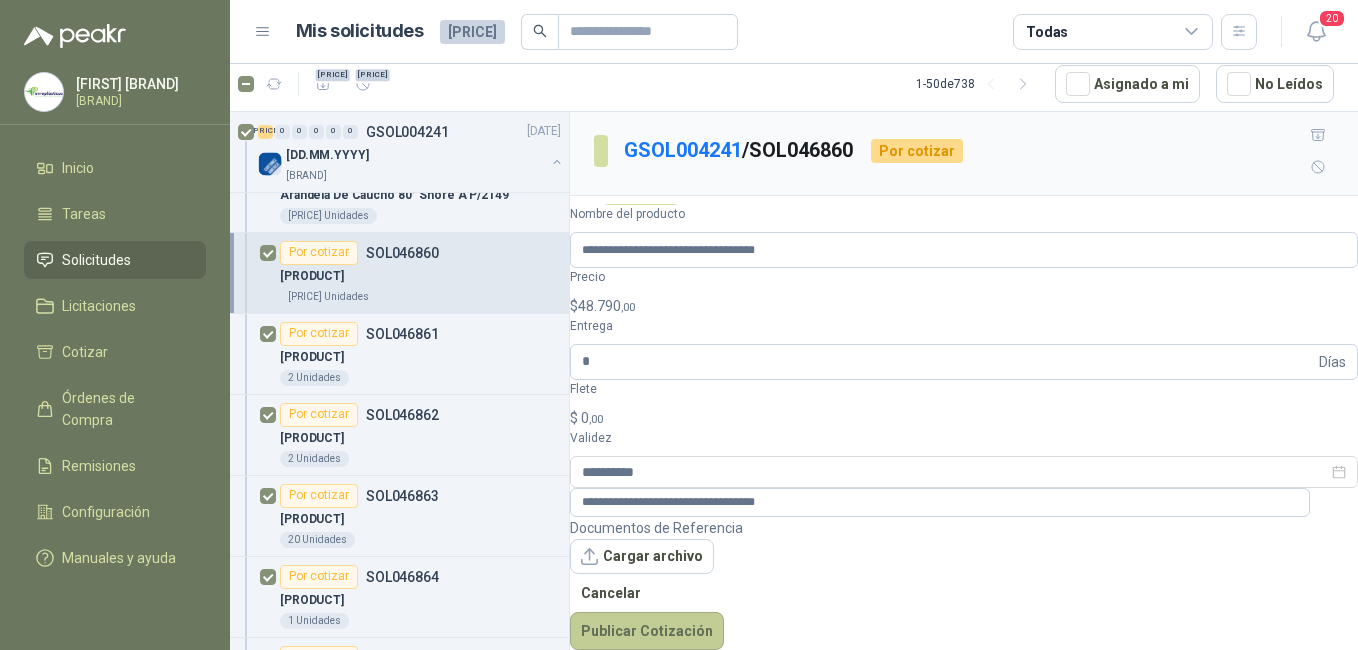 click on "Publicar Cotización" at bounding box center (647, 631) 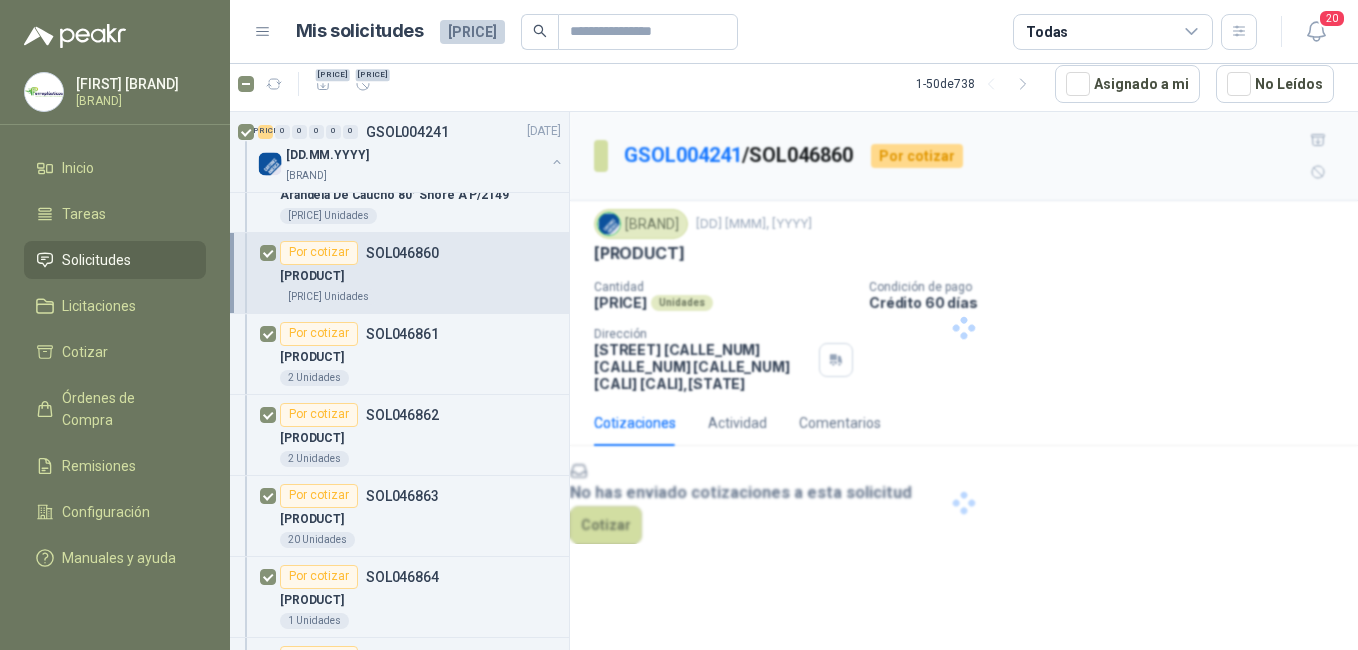 scroll, scrollTop: 0, scrollLeft: 0, axis: both 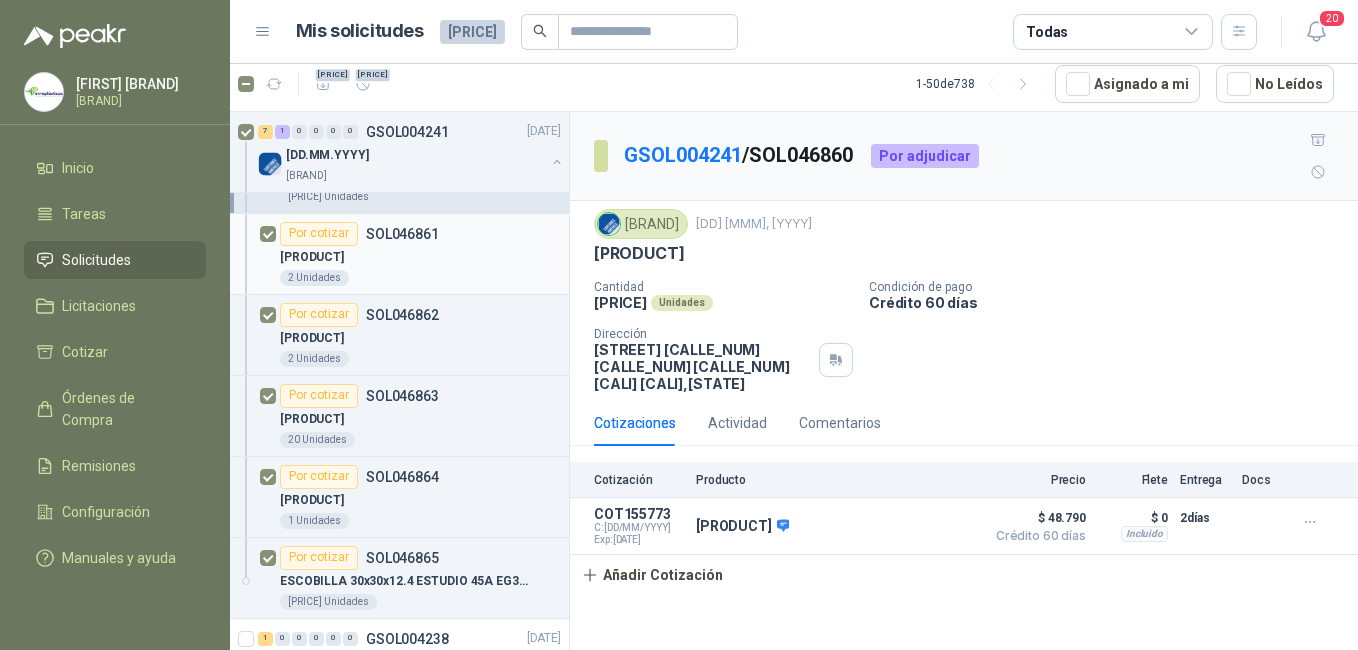 click on "Por cotizar" at bounding box center (319, 234) 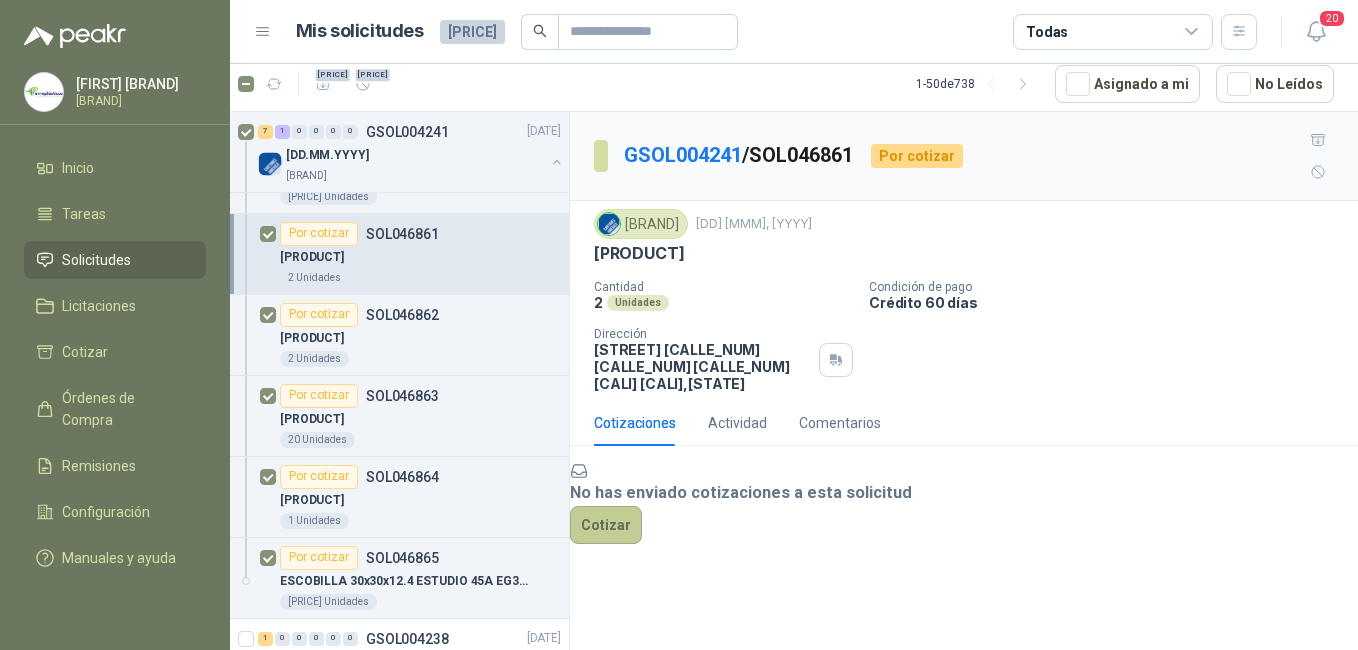 click on "Cotizar" at bounding box center (606, 525) 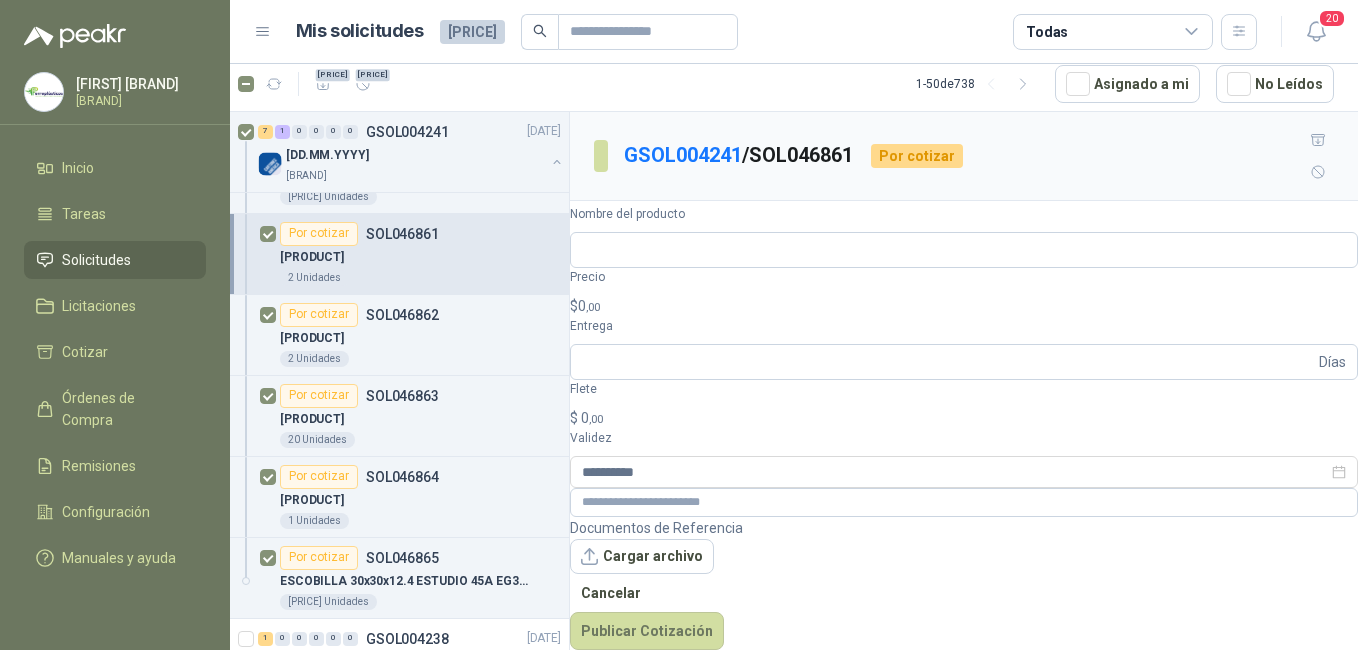 drag, startPoint x: 594, startPoint y: 222, endPoint x: 780, endPoint y: 229, distance: 186.13167 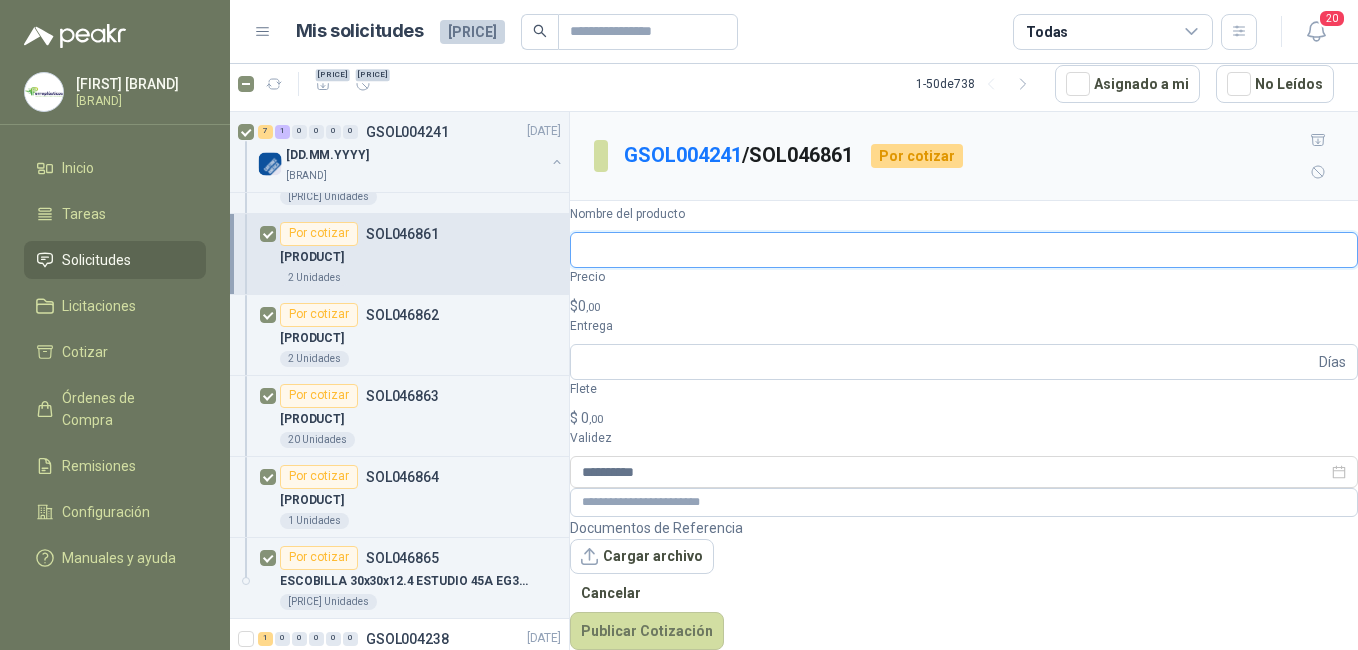 paste on "**********" 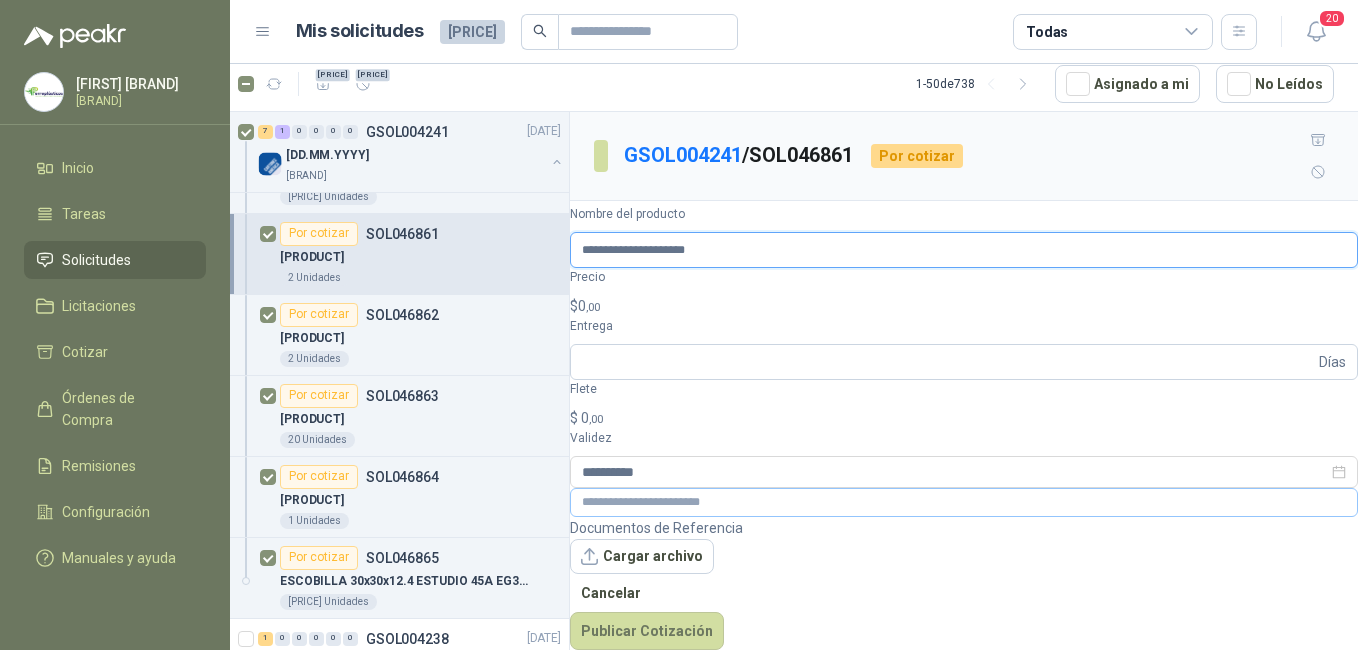 type on "**********" 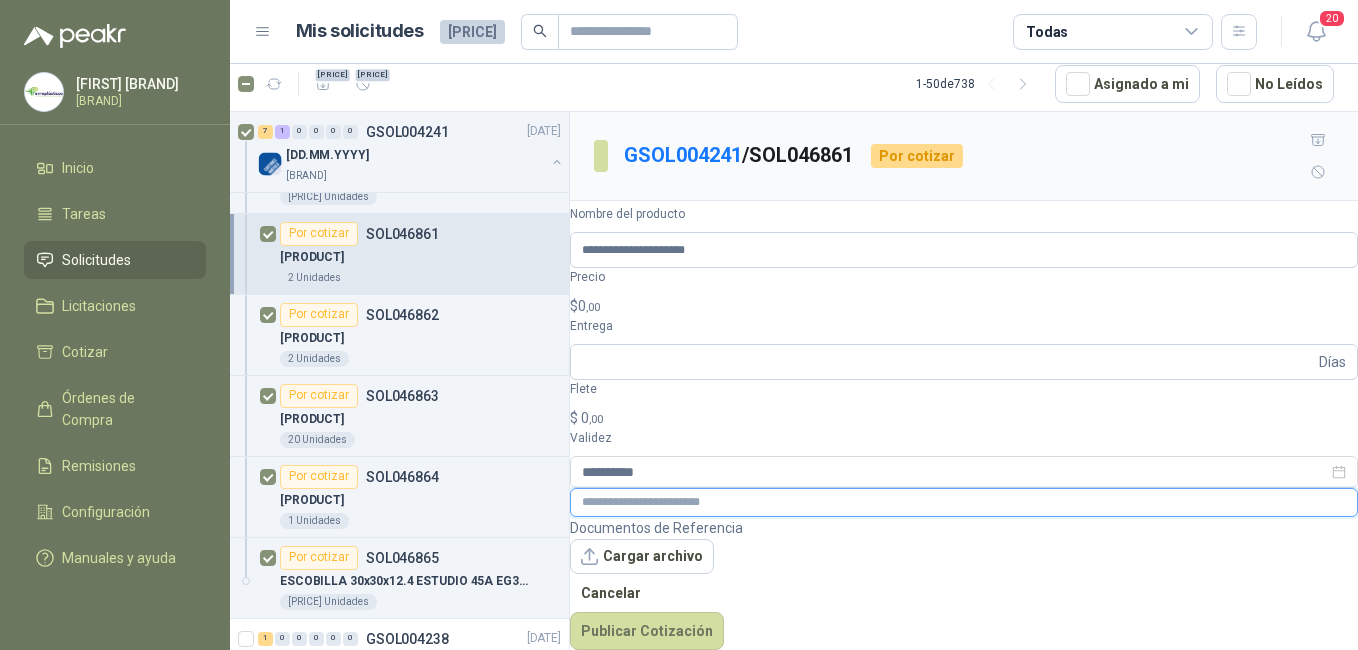 paste on "**********" 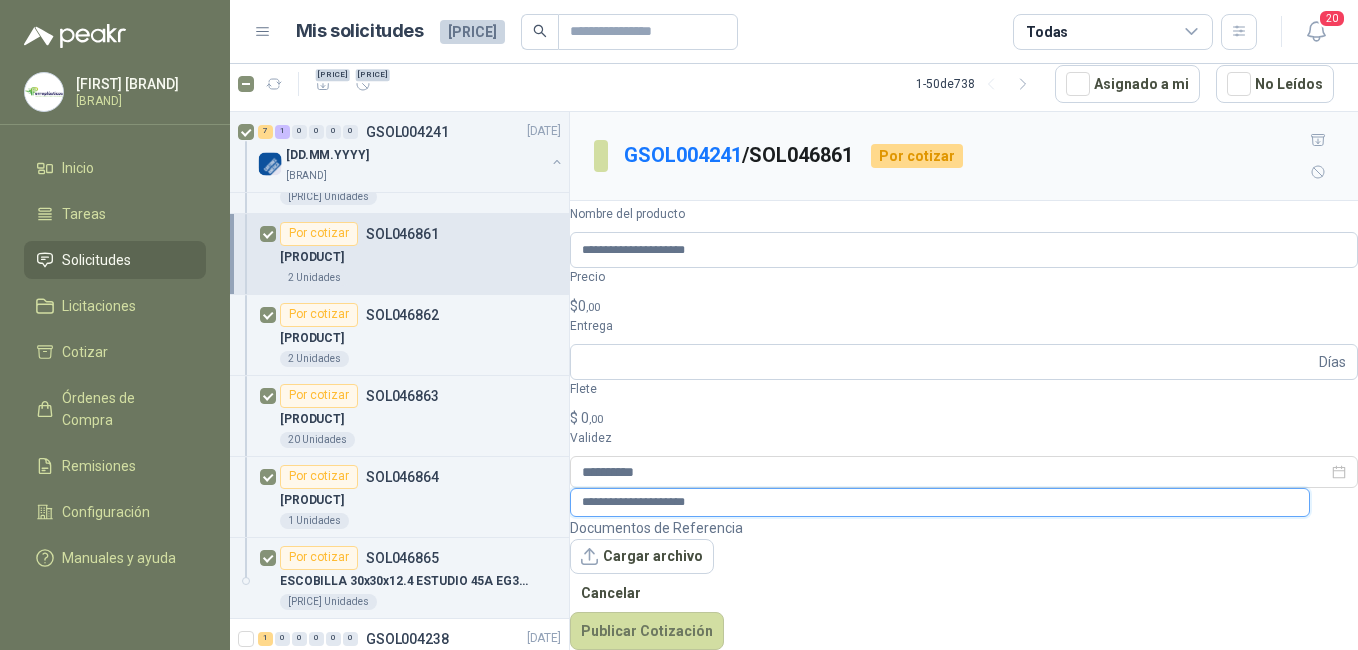 type on "**********" 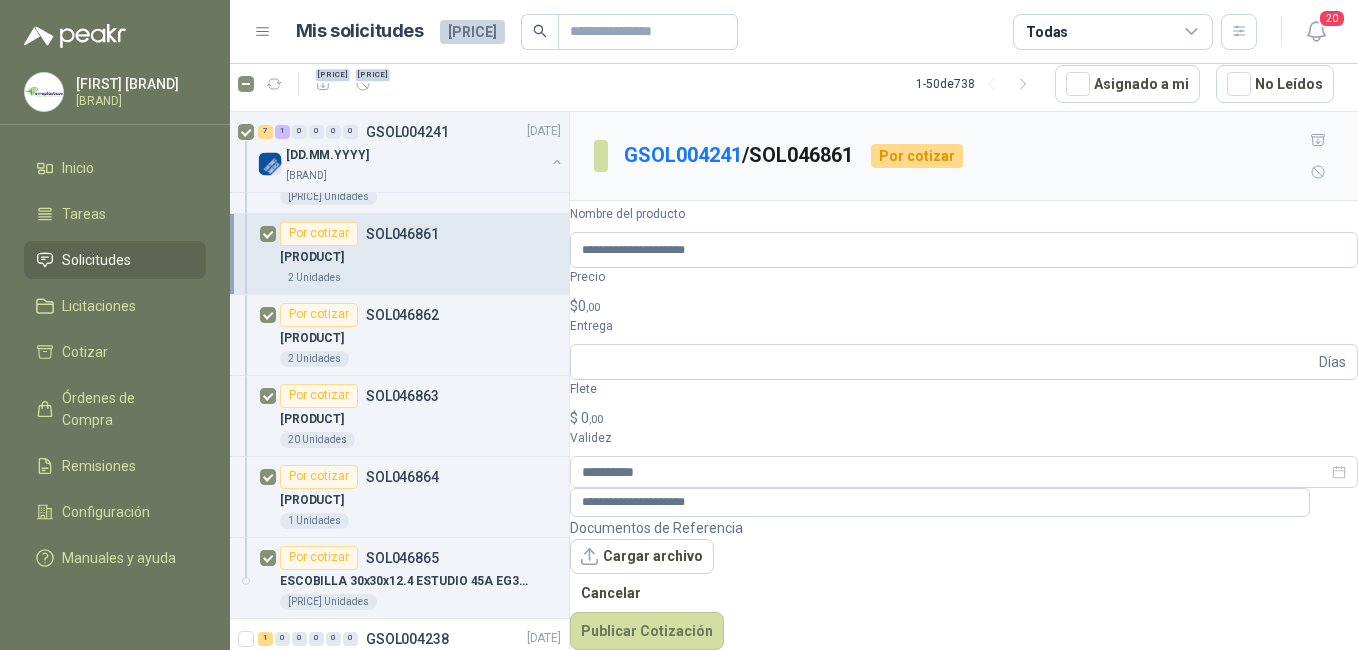 click on "$ [PRICE]" at bounding box center [964, 306] 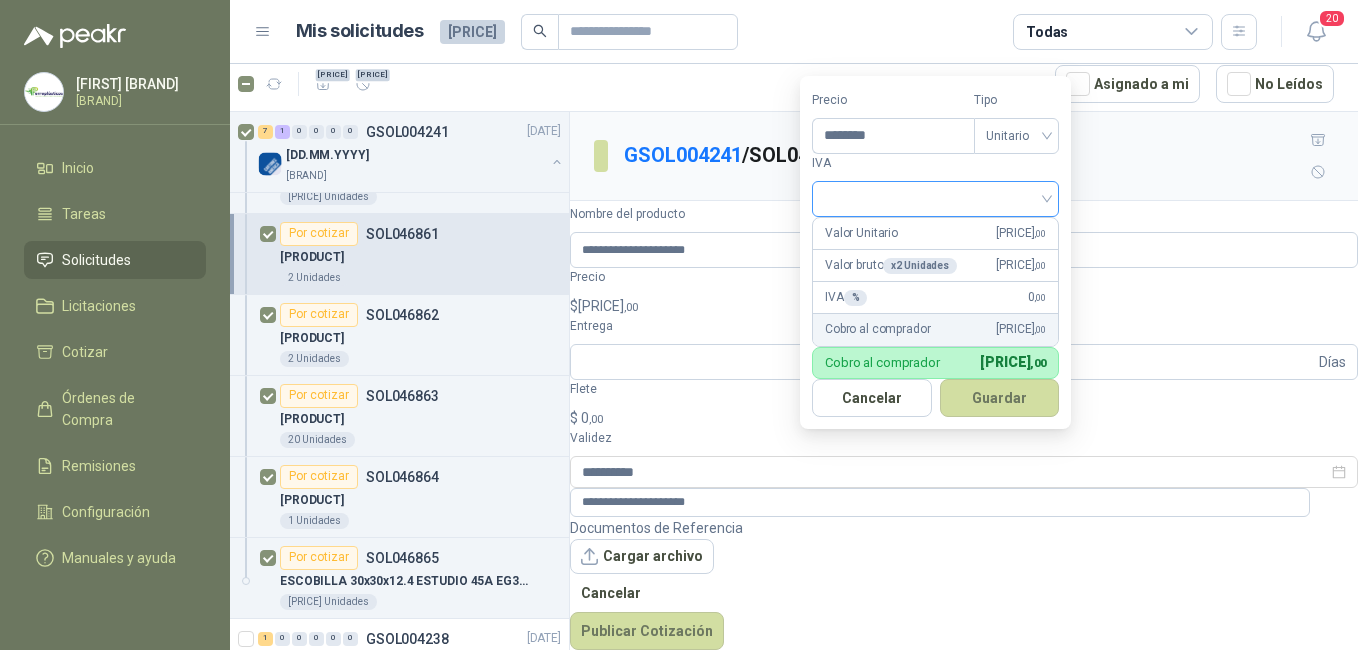 type on "********" 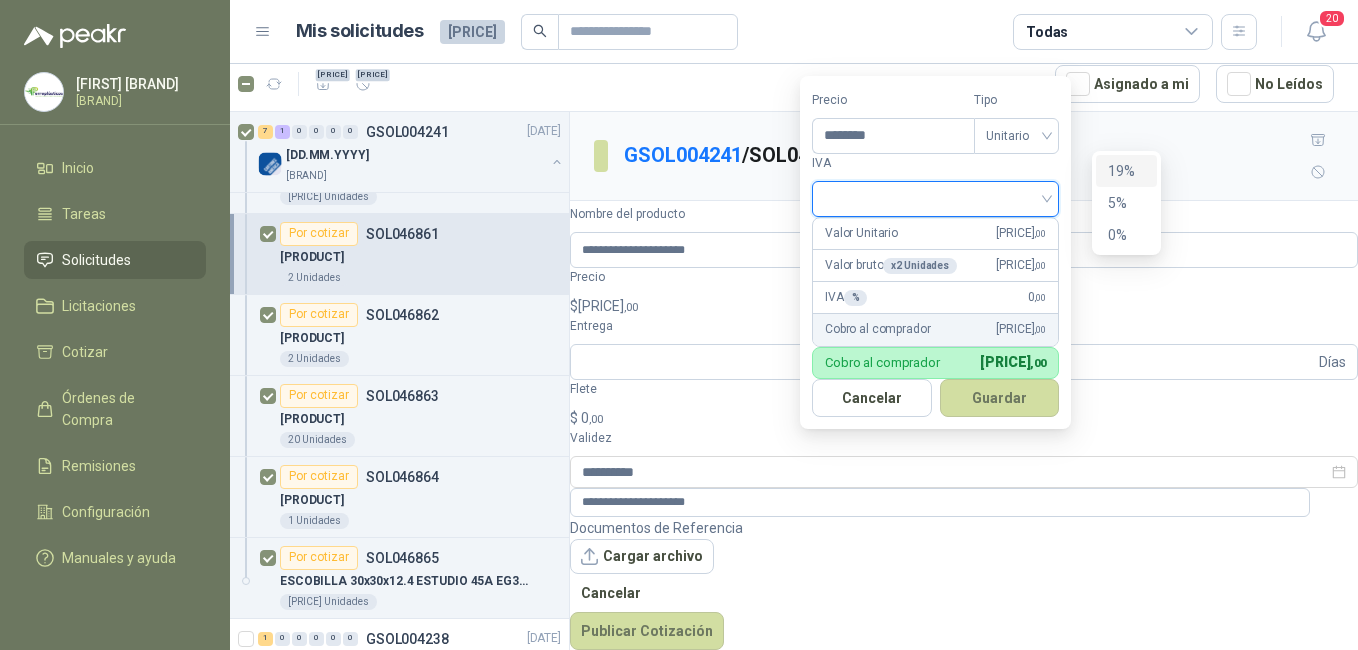 click on "19%" at bounding box center [1126, 171] 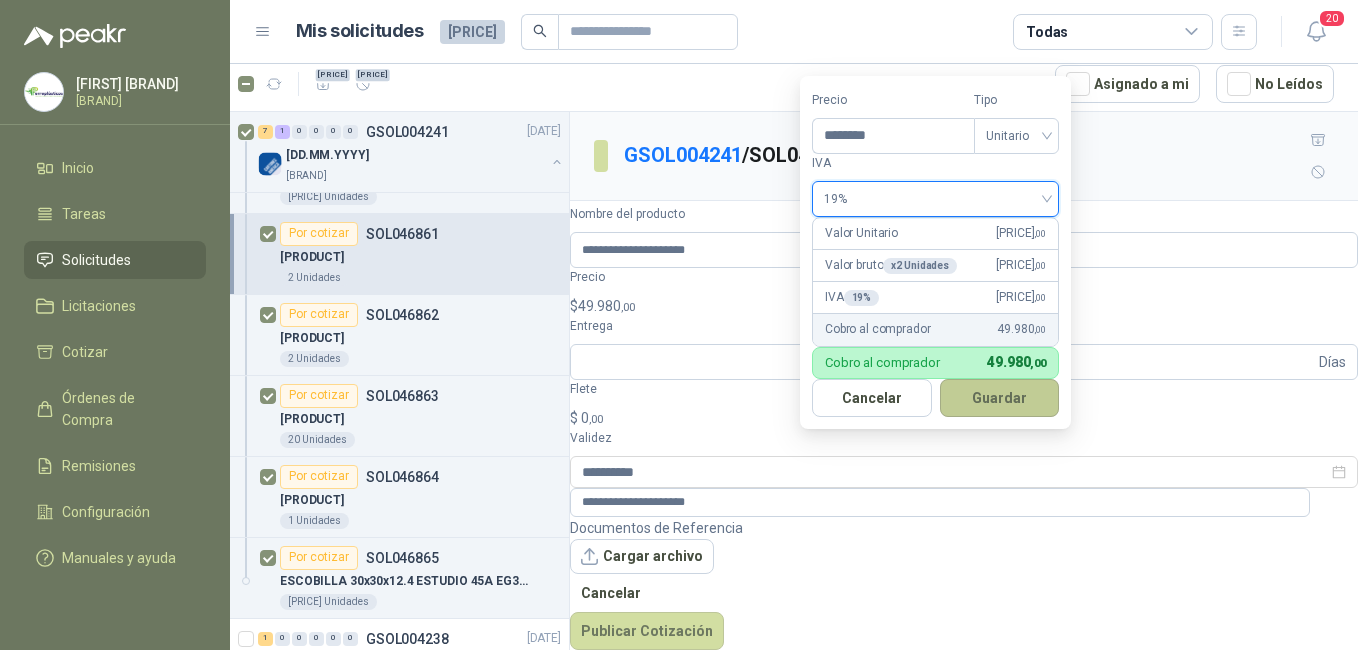 click on "Guardar" at bounding box center [1000, 398] 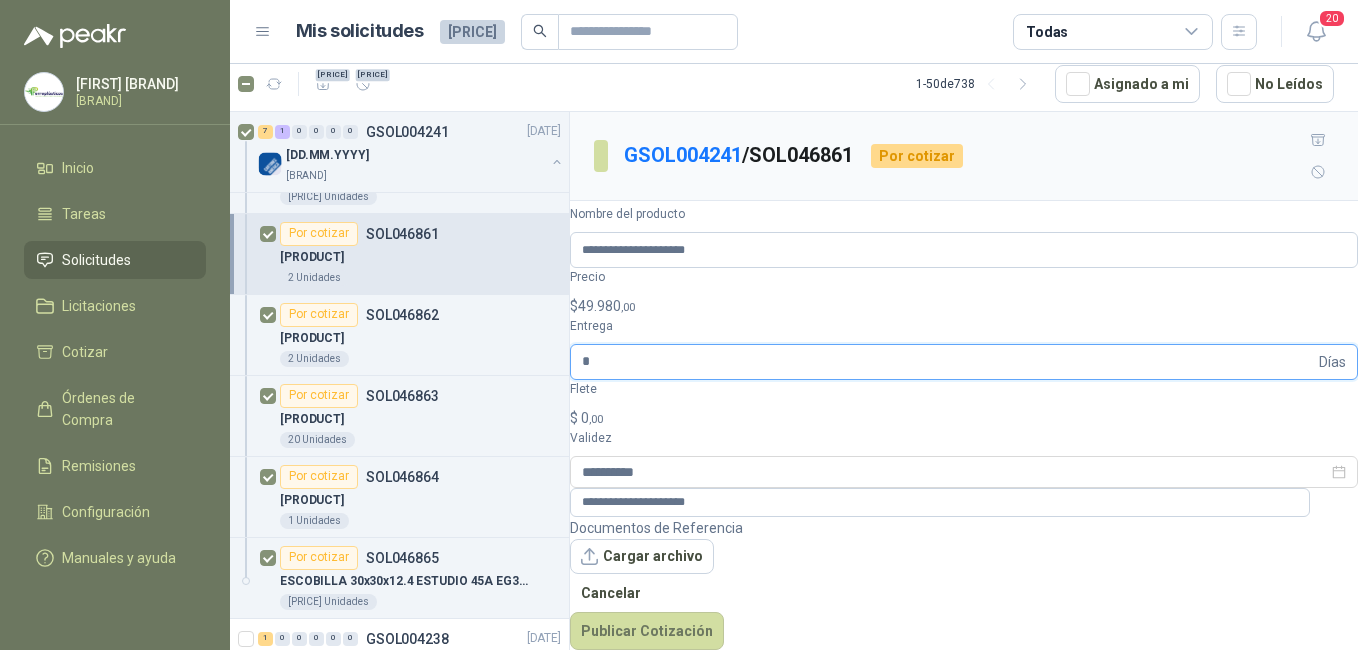 type on "*" 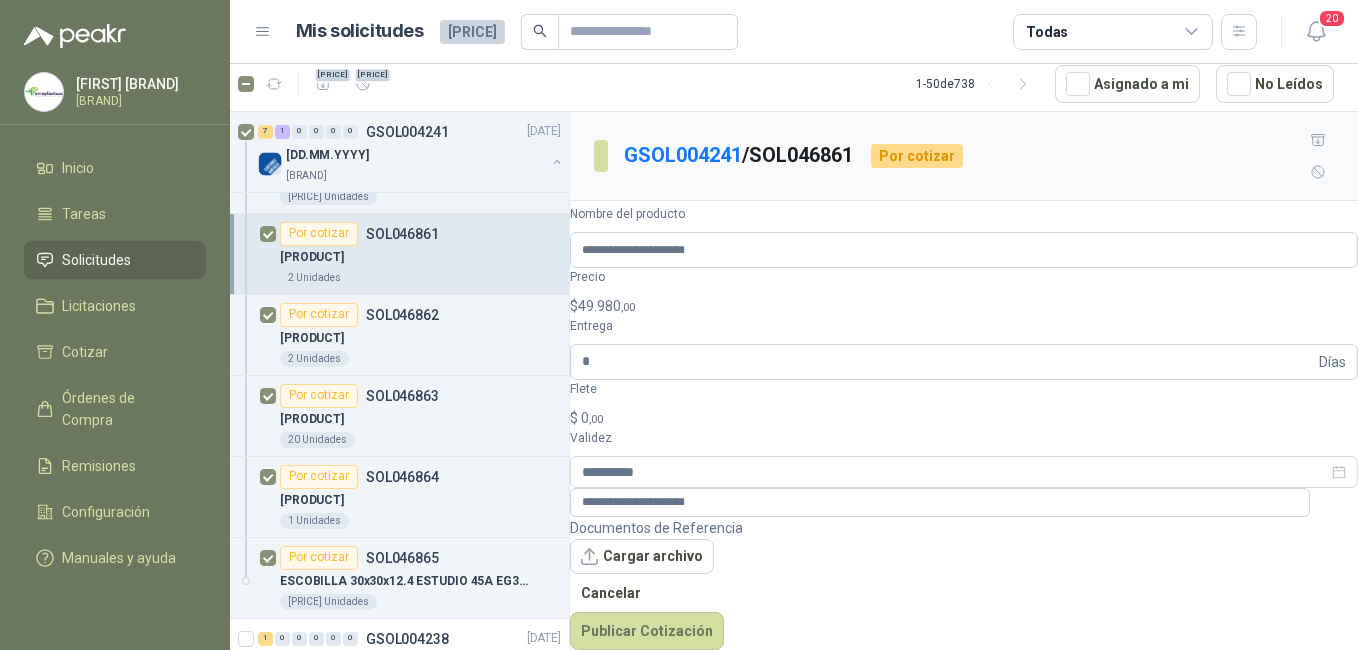 click on "0 ,00" at bounding box center (592, 418) 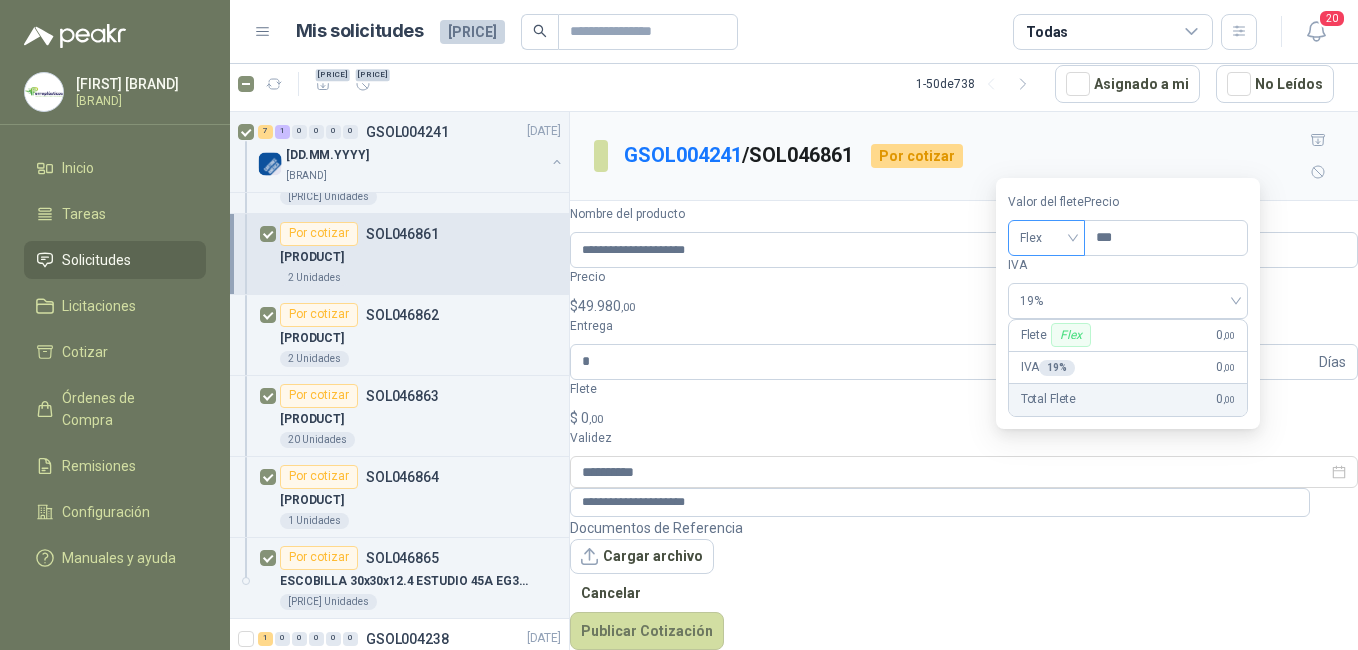 click on "Flex" at bounding box center (1046, 238) 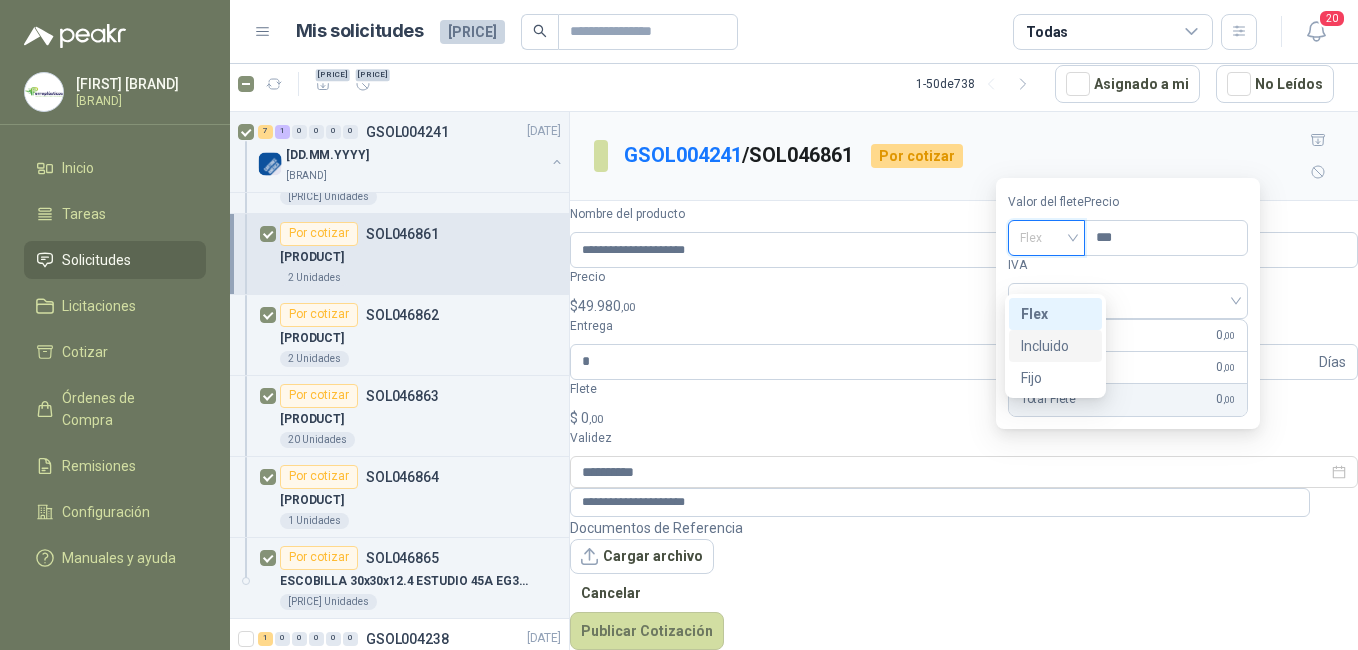 click on "Incluido" at bounding box center [0, 0] 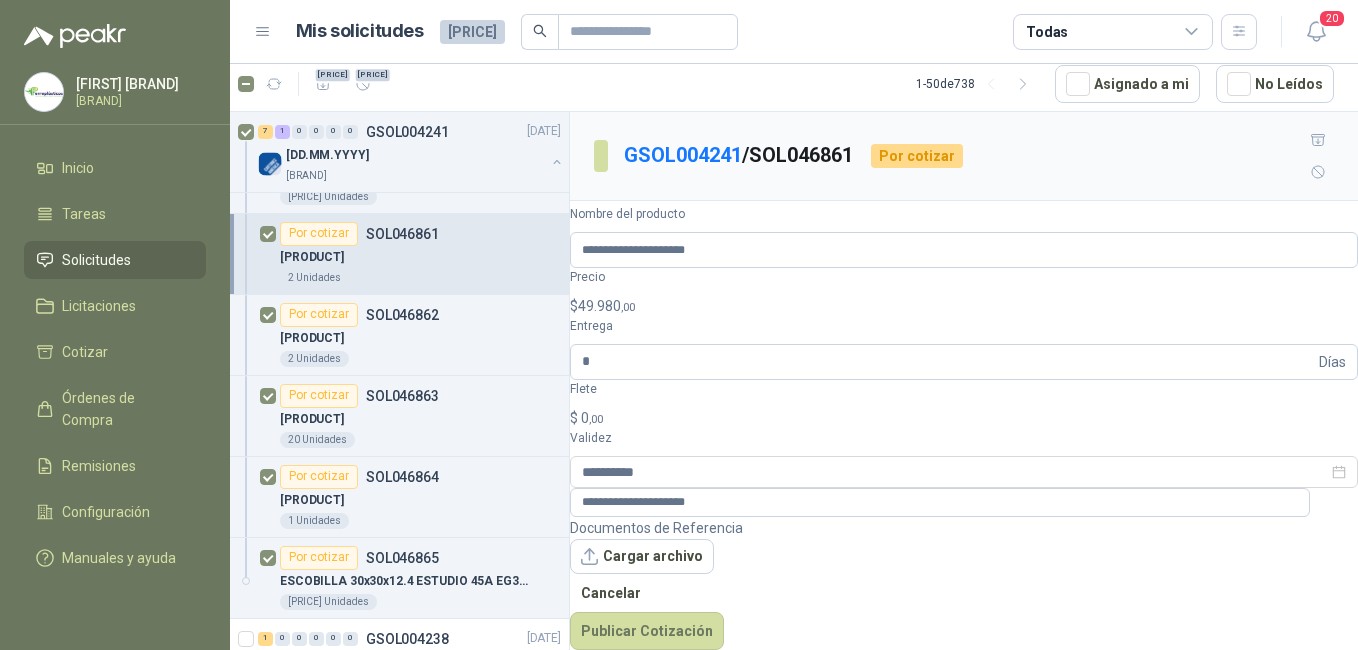 click on "Documentos de Referencia Cargar archivo Cancelar Publicar Cotización" at bounding box center (964, 584) 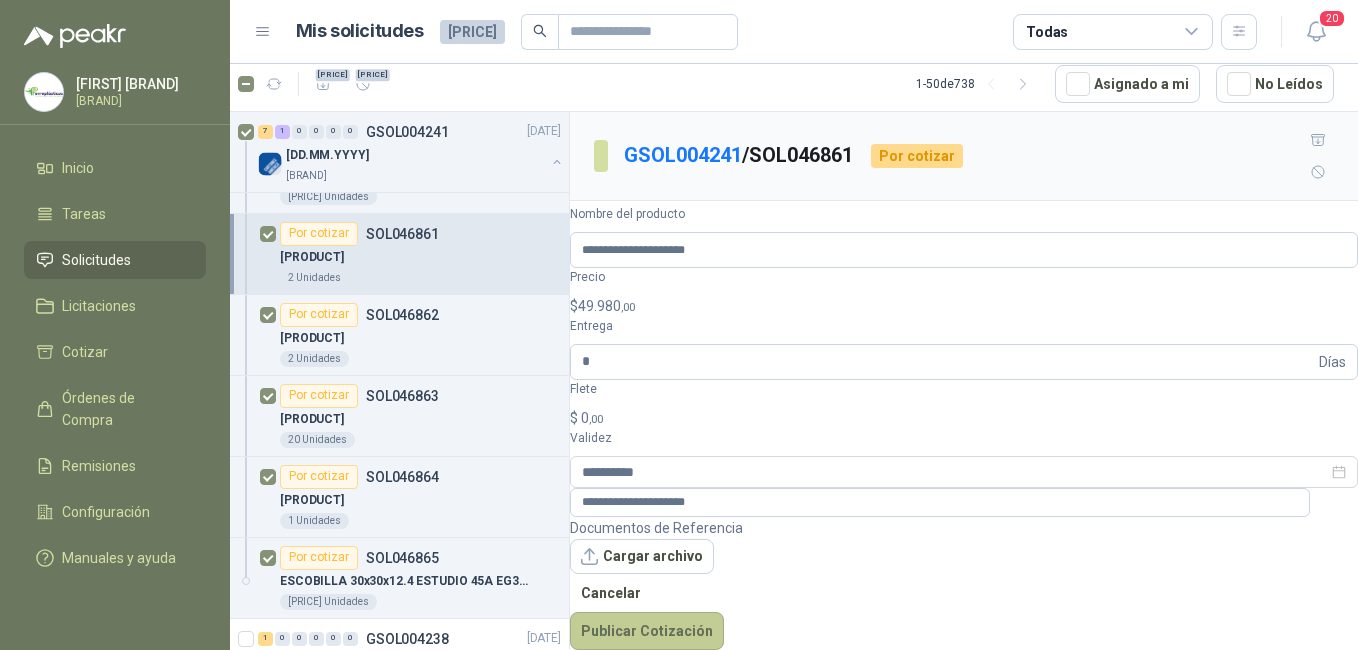 click on "Publicar Cotización" at bounding box center [647, 631] 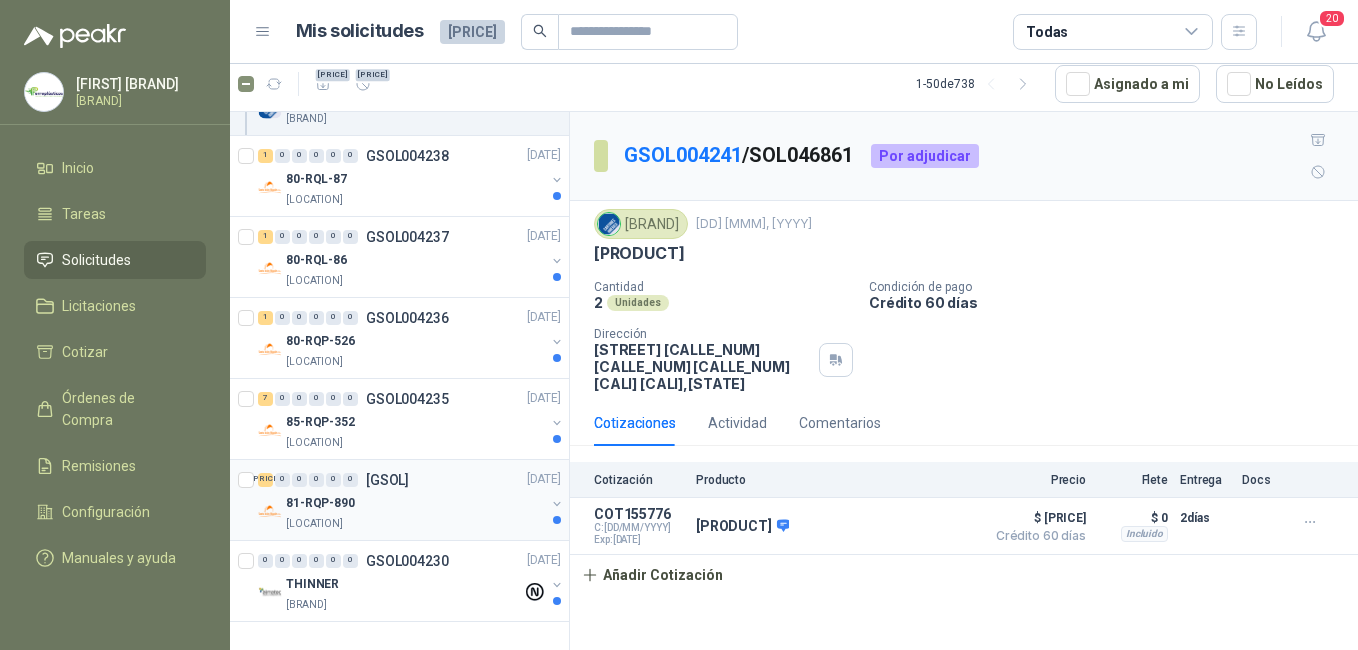 scroll, scrollTop: 4433, scrollLeft: 0, axis: vertical 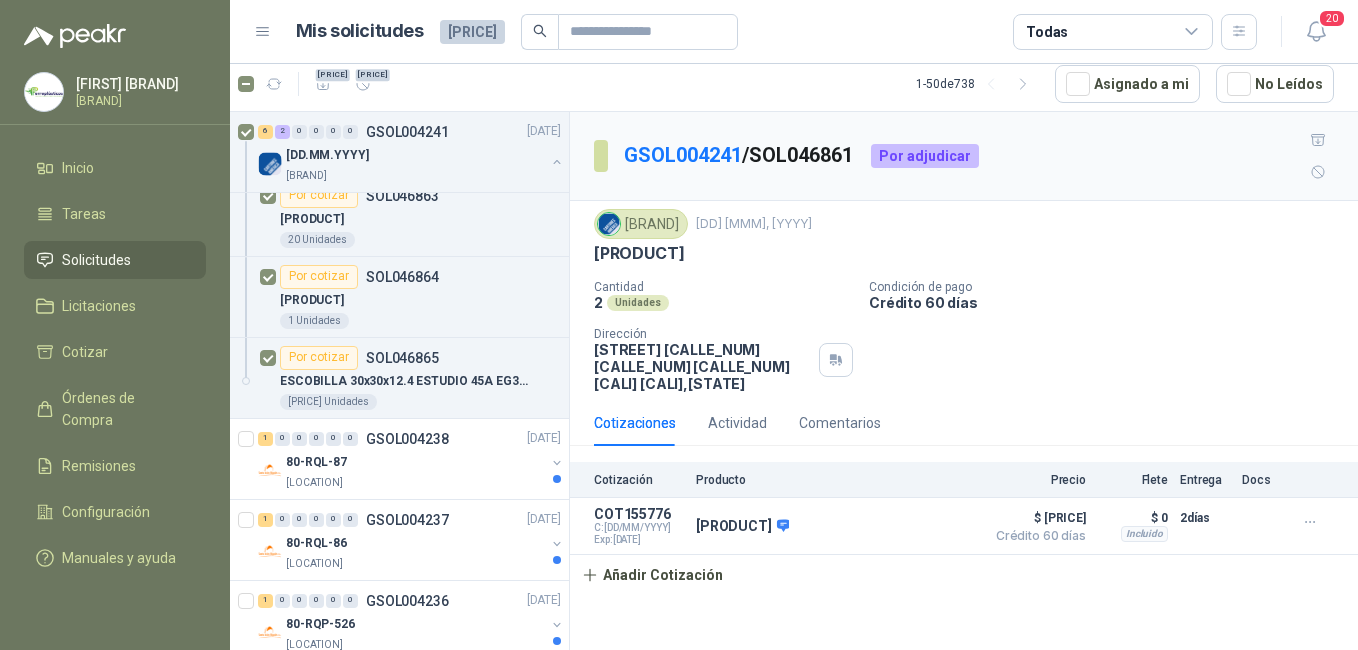 click on "Solicitudes" at bounding box center (96, 260) 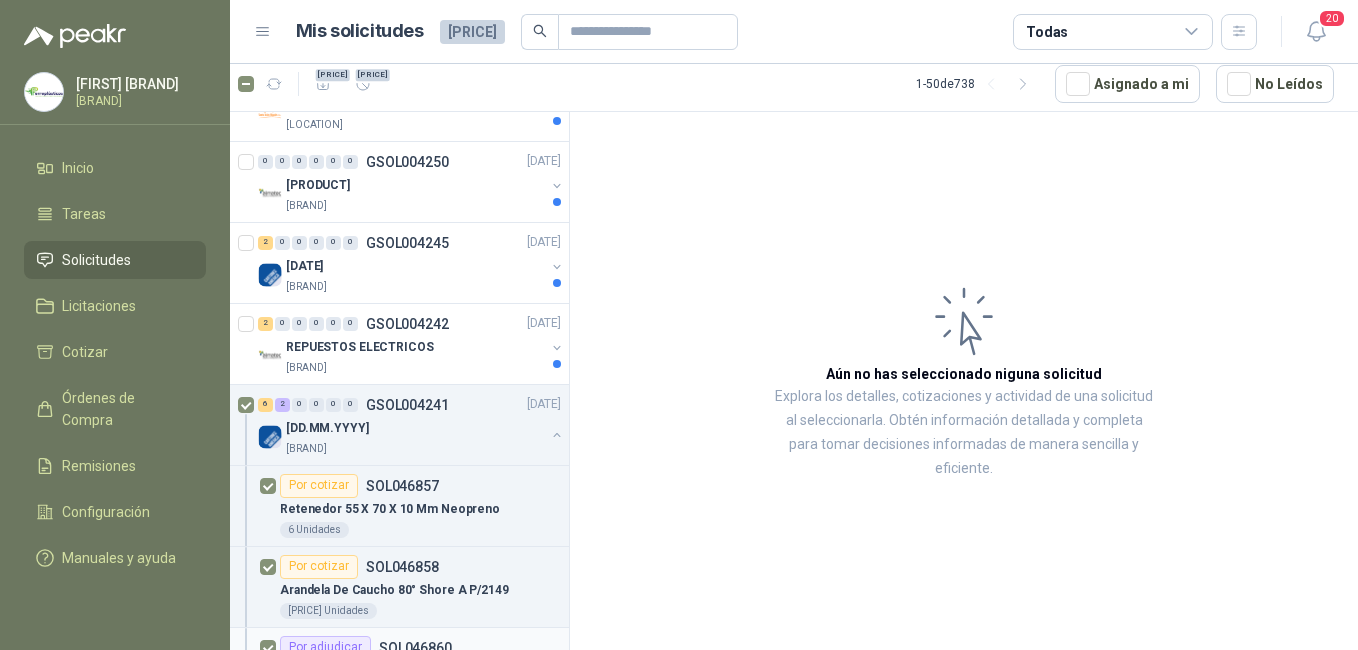 scroll, scrollTop: 3733, scrollLeft: 0, axis: vertical 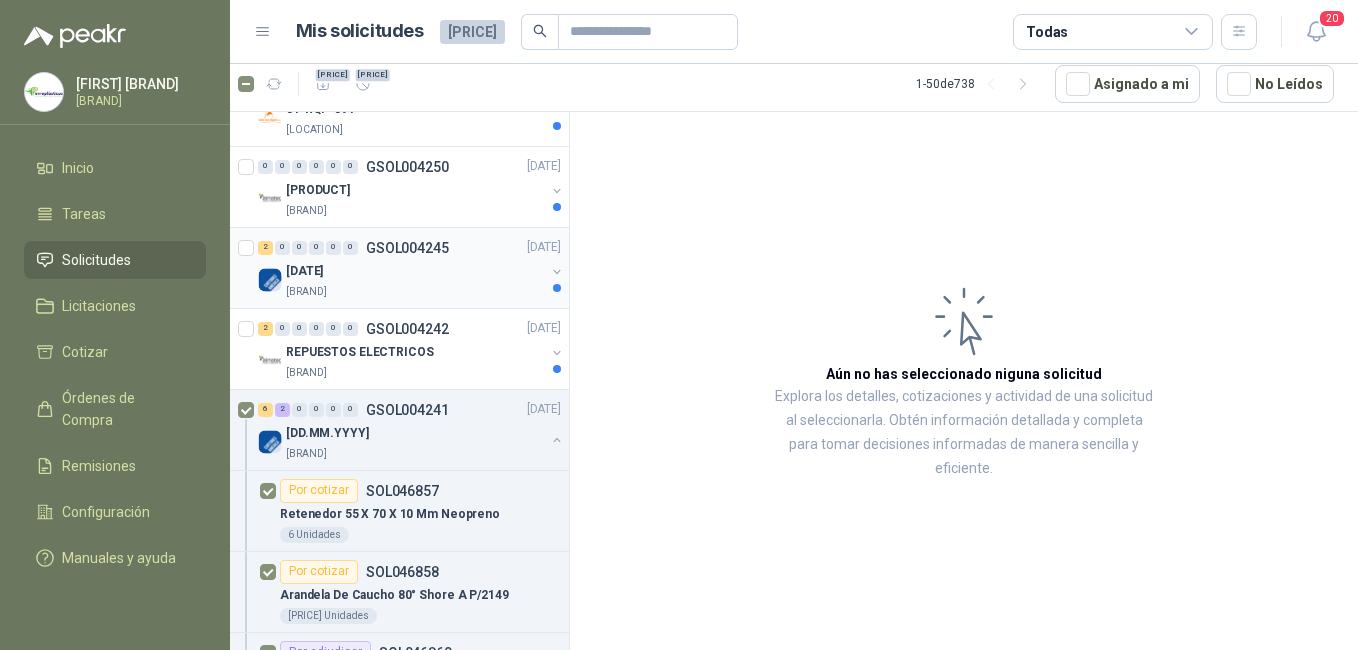 click on "[BRAND]" at bounding box center [306, 292] 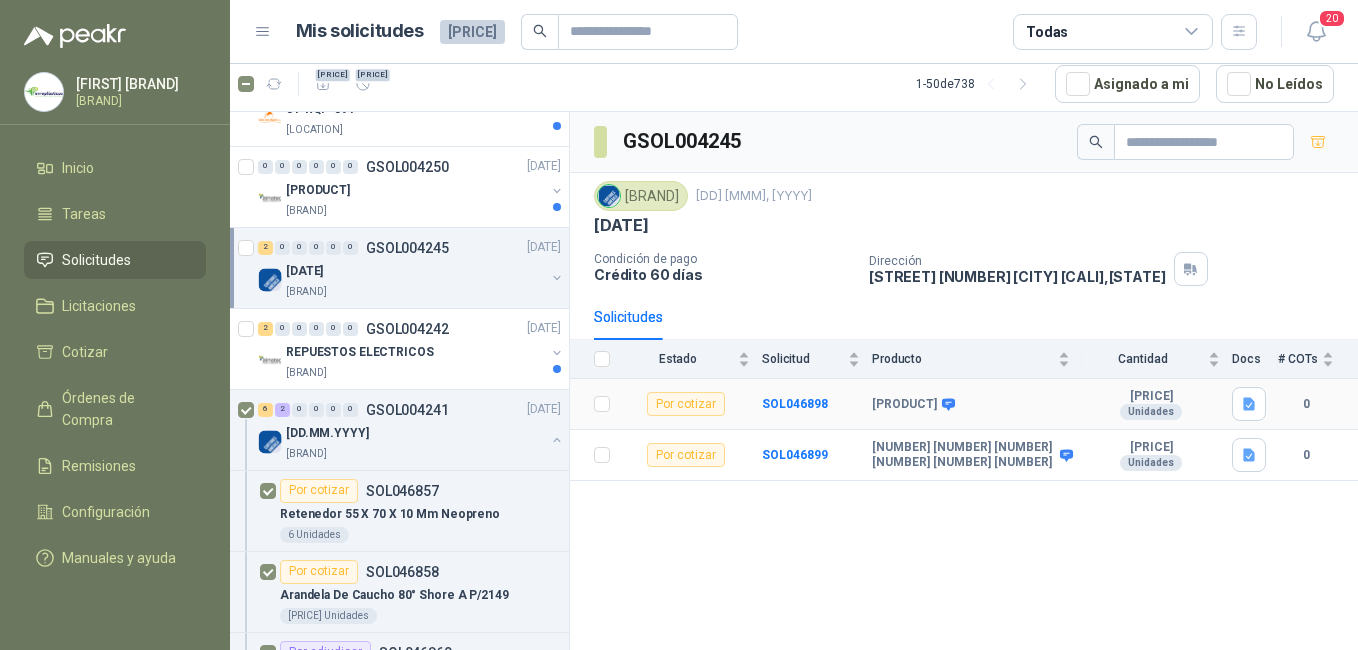 drag, startPoint x: 906, startPoint y: 404, endPoint x: 888, endPoint y: 412, distance: 19.697716 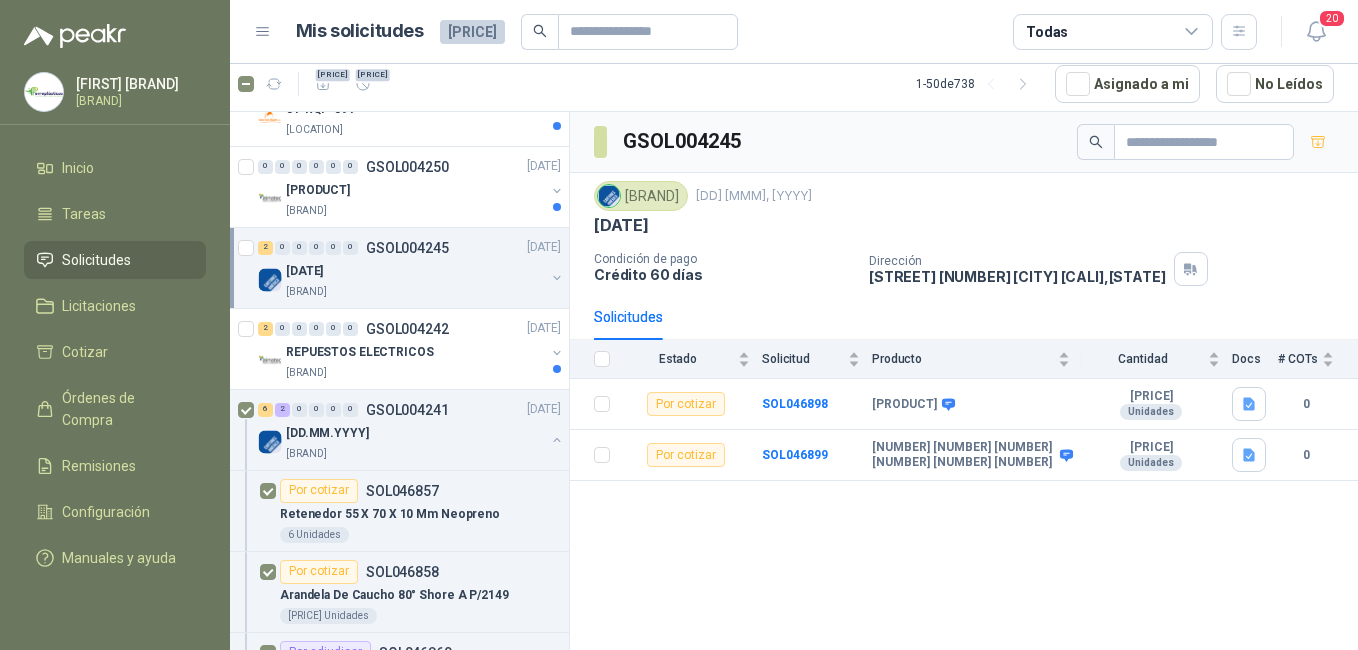 click on "[DATE] [BRAND]" at bounding box center [411, 280] 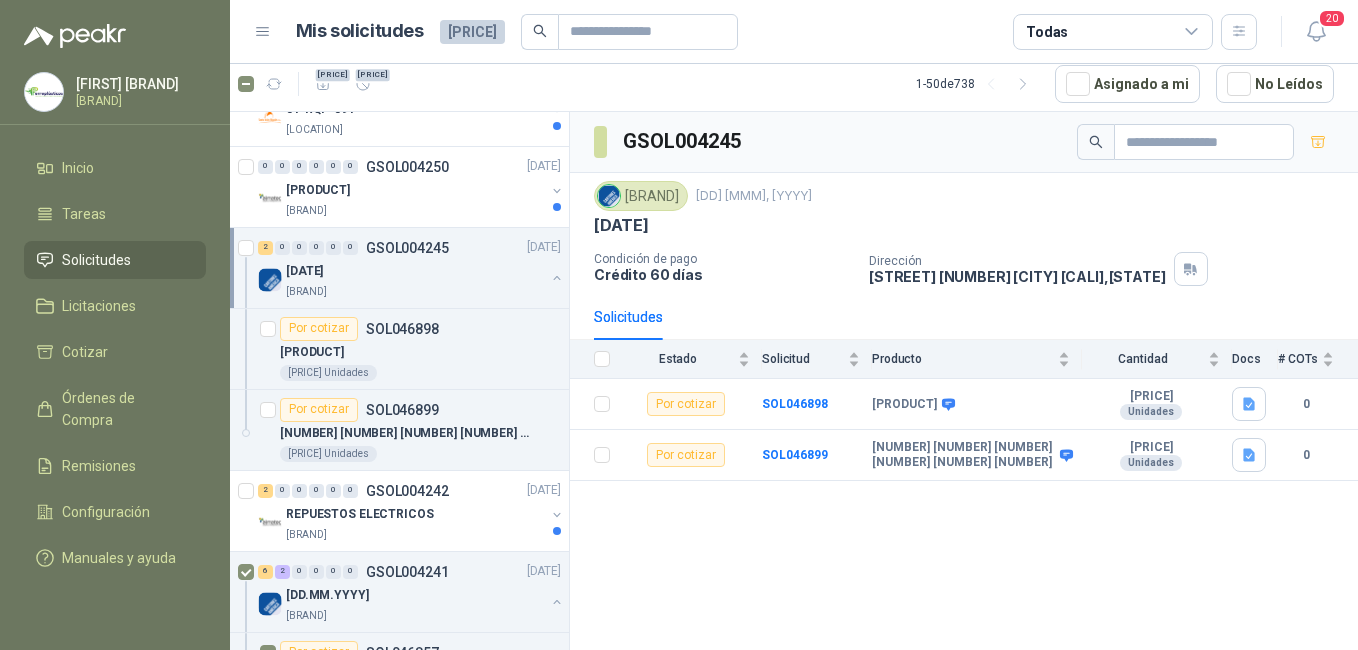 click on "[DATE] [BRAND]" at bounding box center [411, 280] 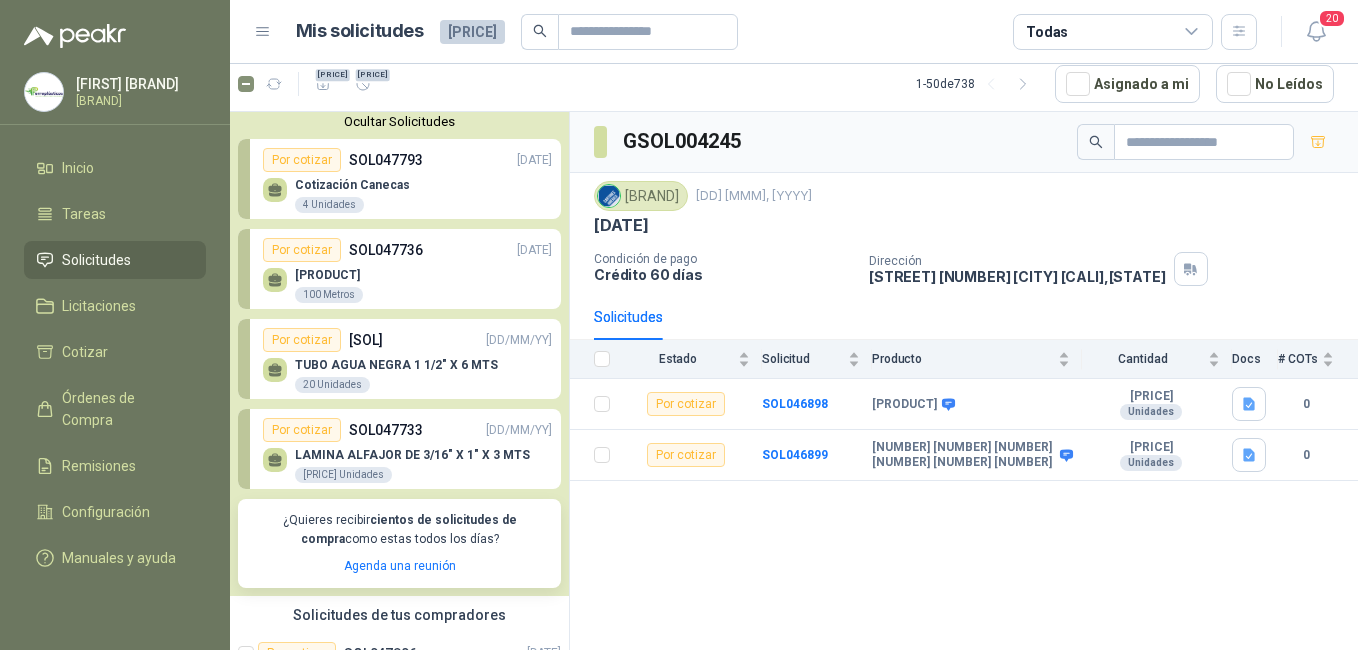 scroll, scrollTop: 0, scrollLeft: 0, axis: both 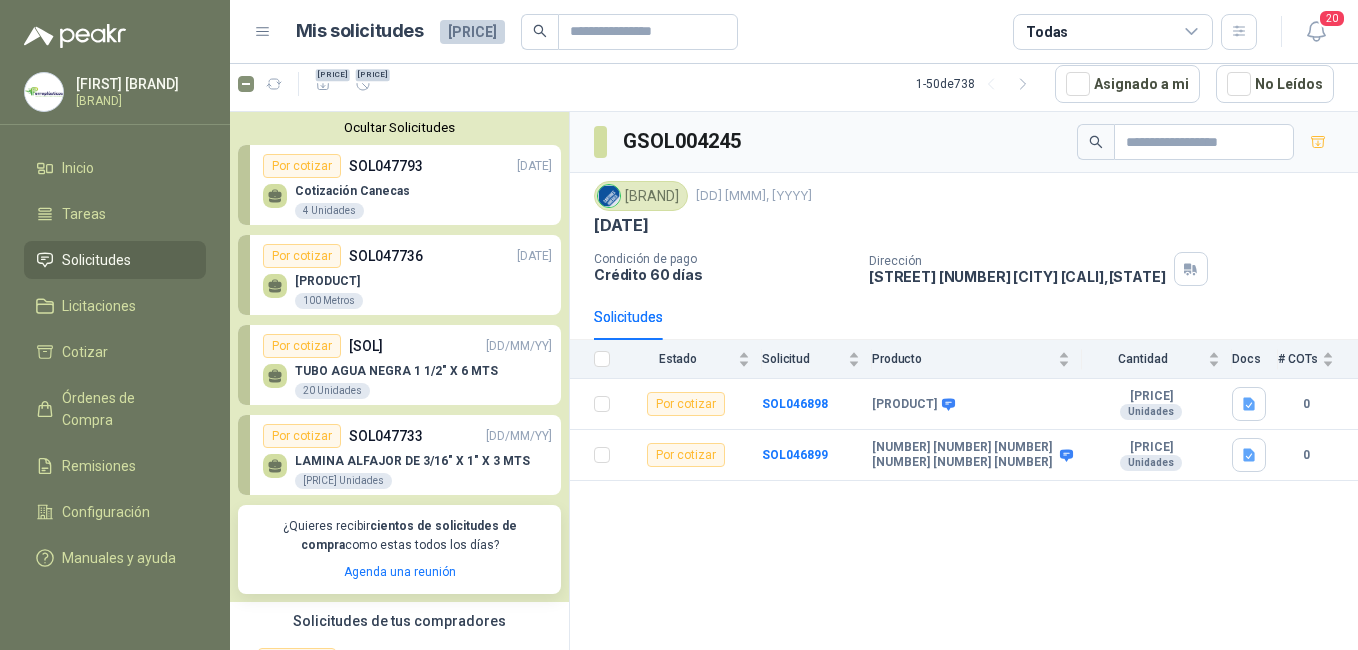 click on "[QUANTITY]   Unidades" at bounding box center [329, 211] 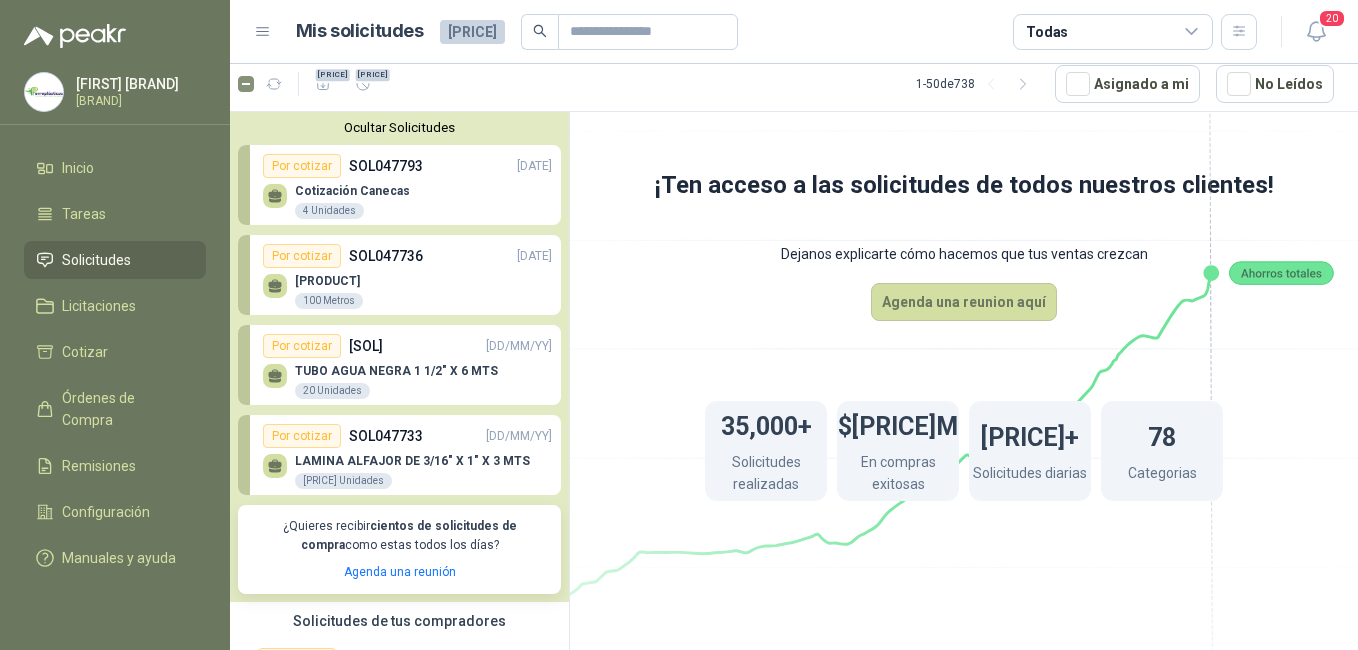 drag, startPoint x: 280, startPoint y: 189, endPoint x: 278, endPoint y: 209, distance: 20.09975 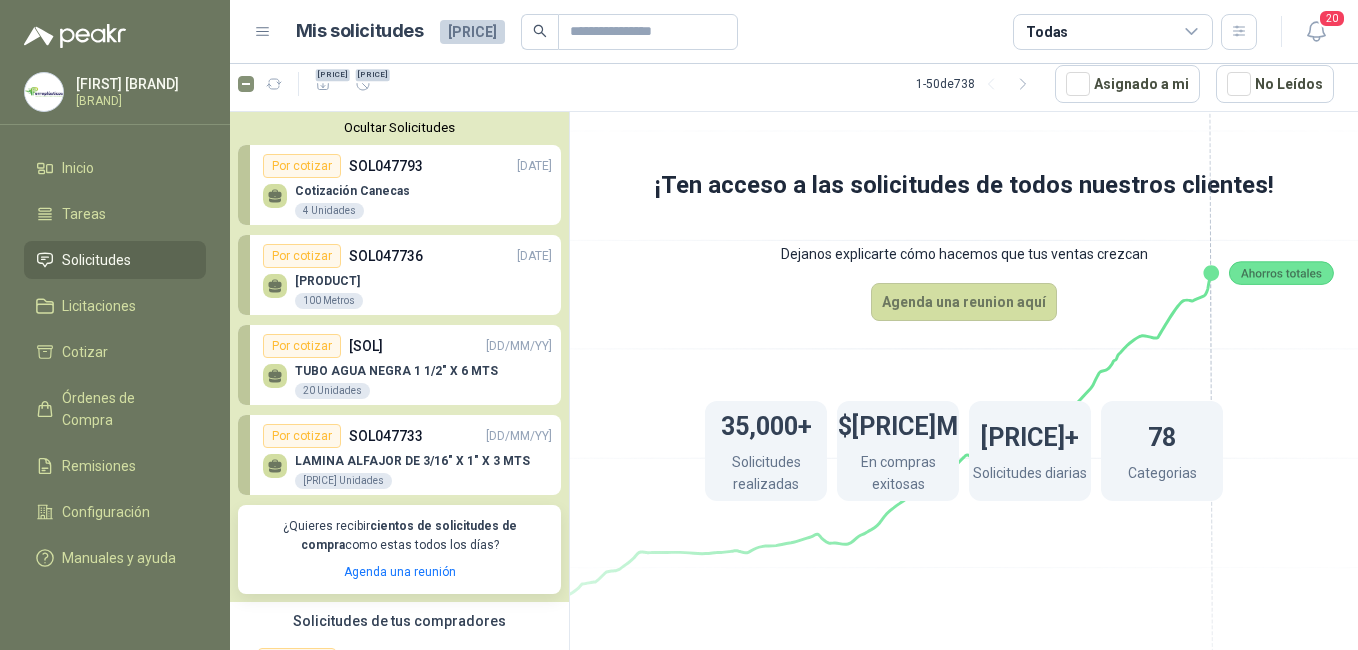 click on "[PRODUCT]" at bounding box center (329, 281) 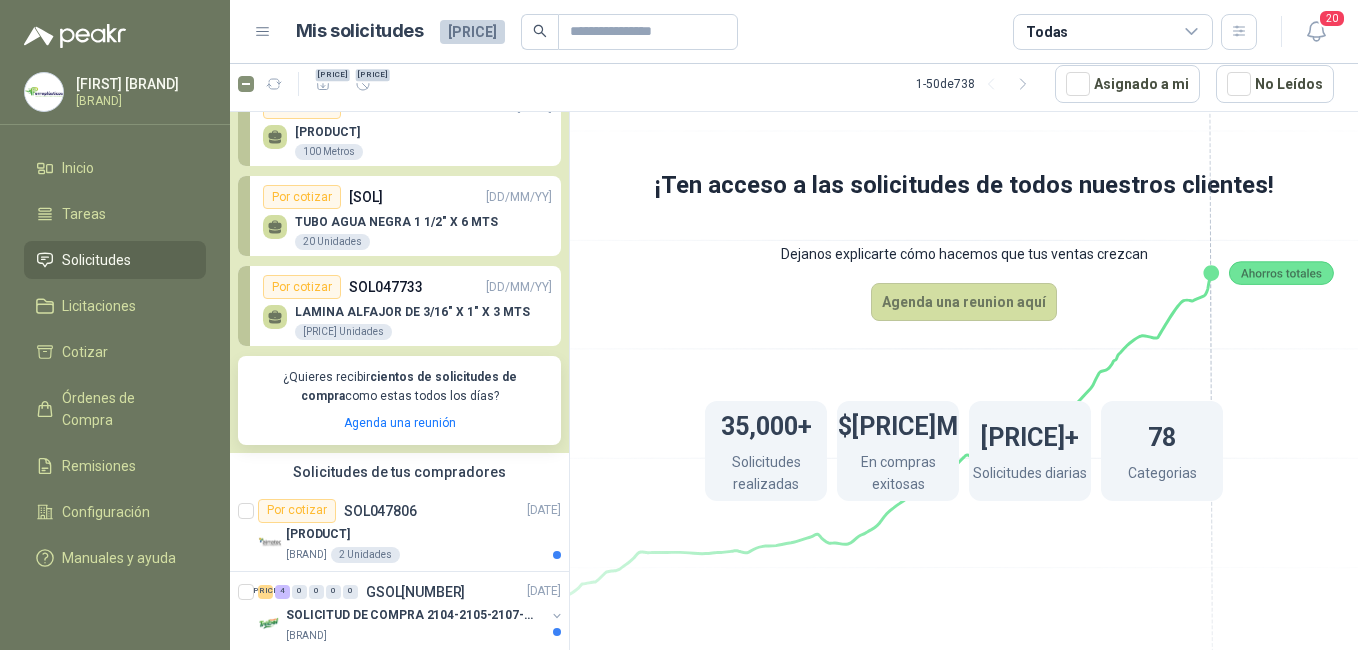 scroll, scrollTop: 400, scrollLeft: 0, axis: vertical 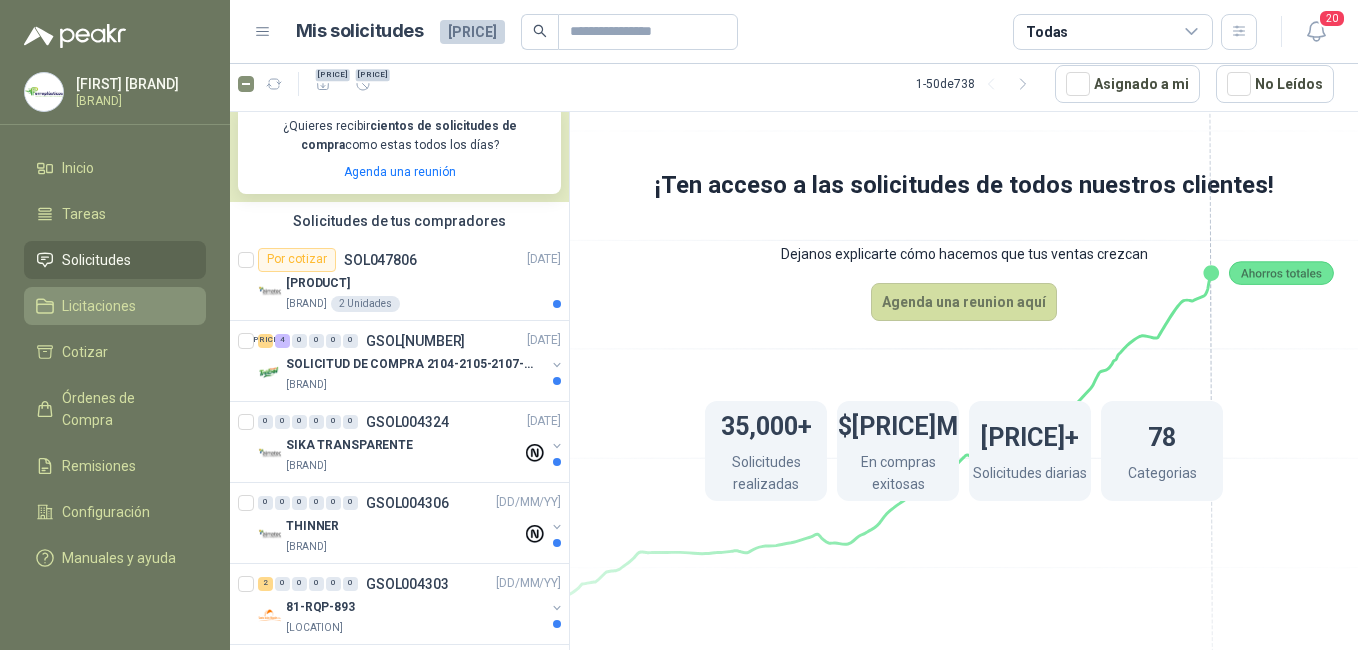 click on "Licitaciones" at bounding box center (99, 306) 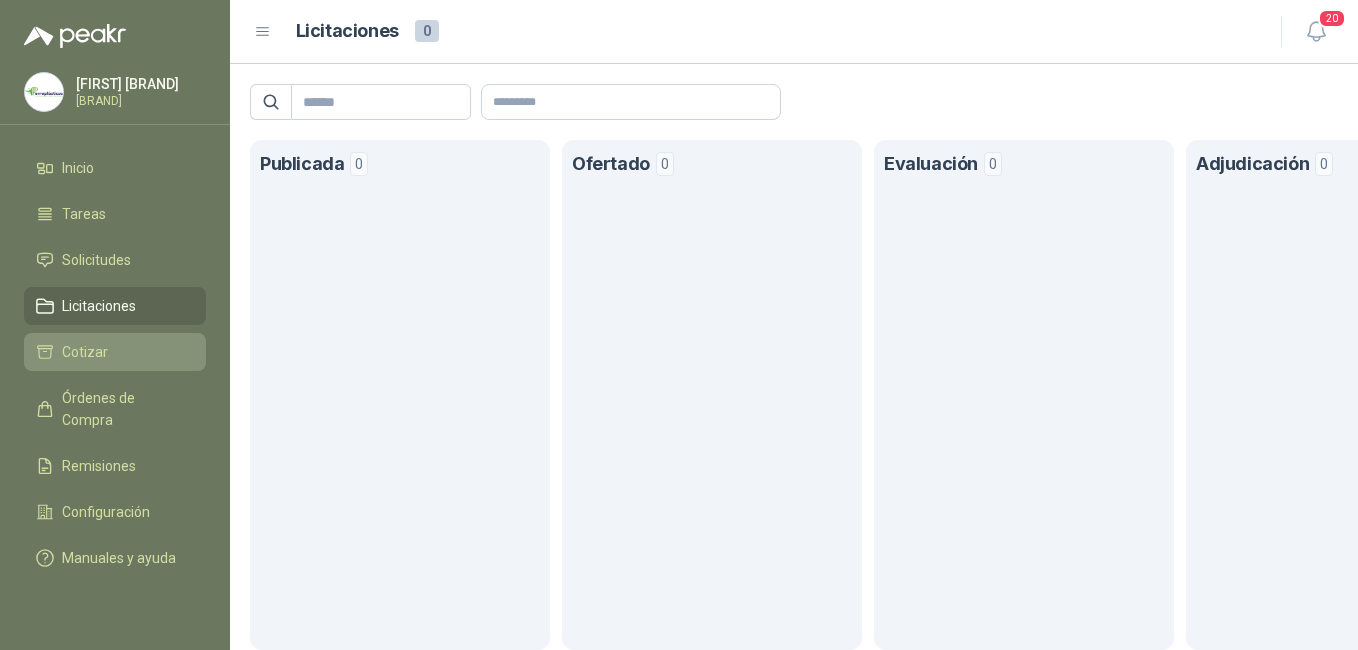 click on "Cotizar" at bounding box center [85, 352] 